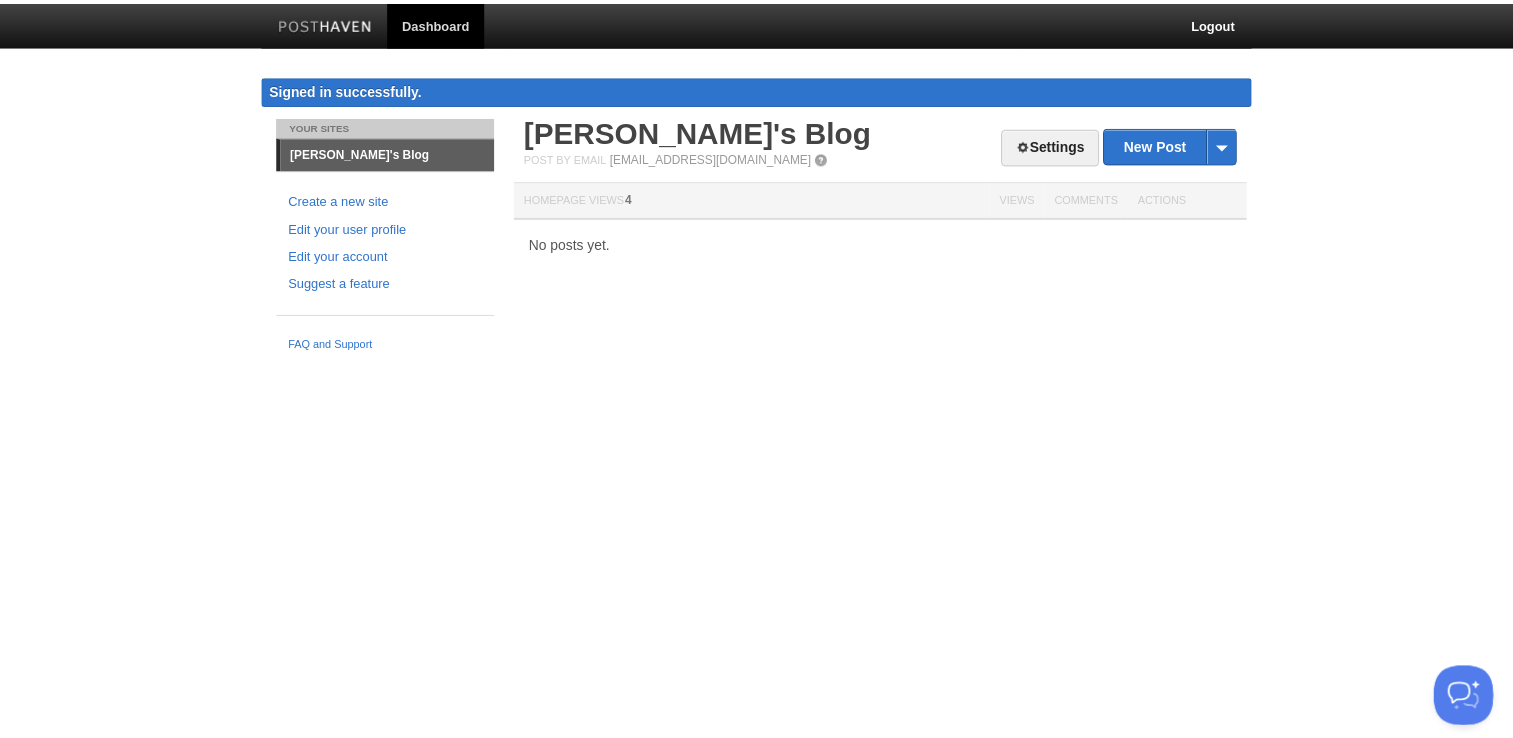 scroll, scrollTop: 0, scrollLeft: 0, axis: both 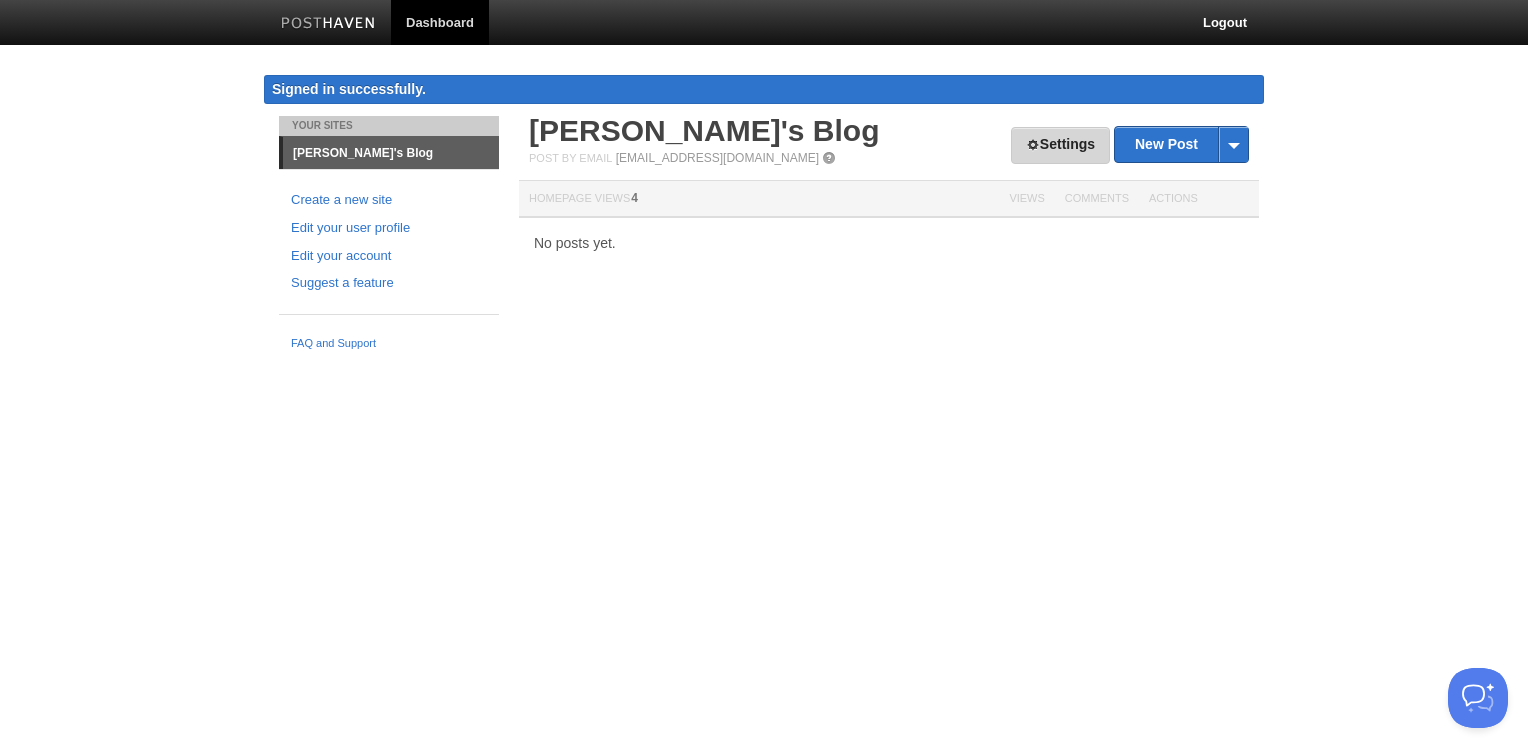 click on "Settings" at bounding box center [1060, 145] 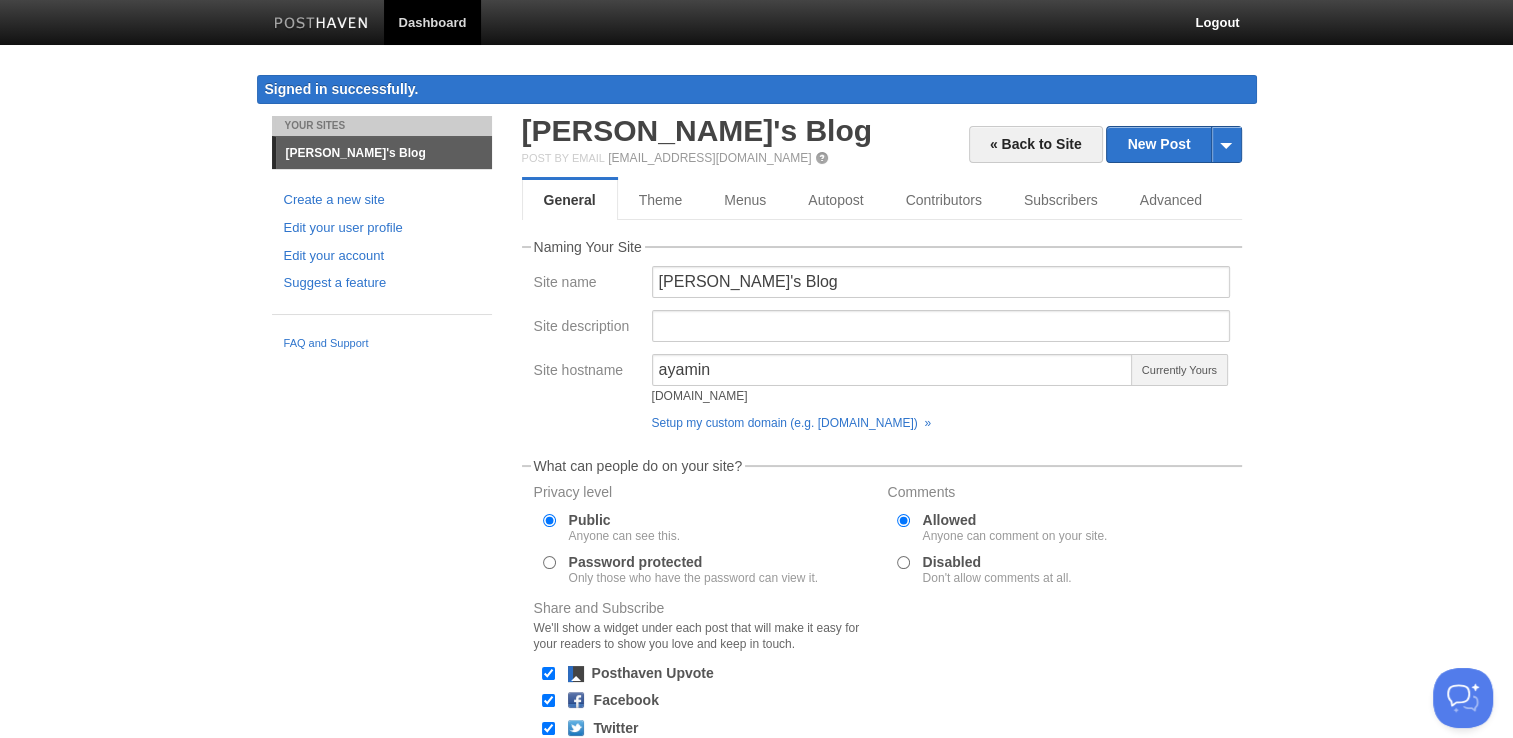 drag, startPoint x: 782, startPoint y: 391, endPoint x: 647, endPoint y: 396, distance: 135.09256 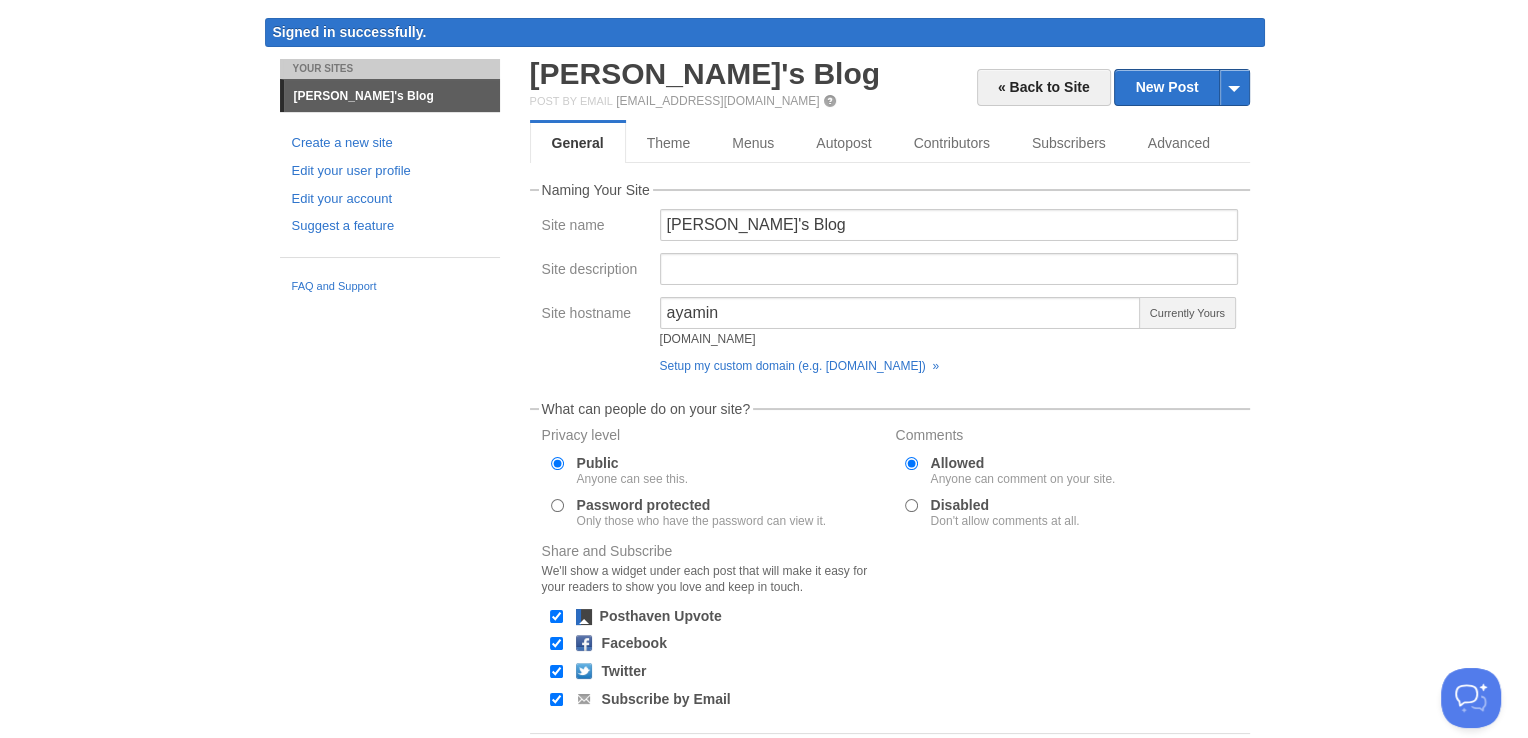 scroll, scrollTop: 0, scrollLeft: 0, axis: both 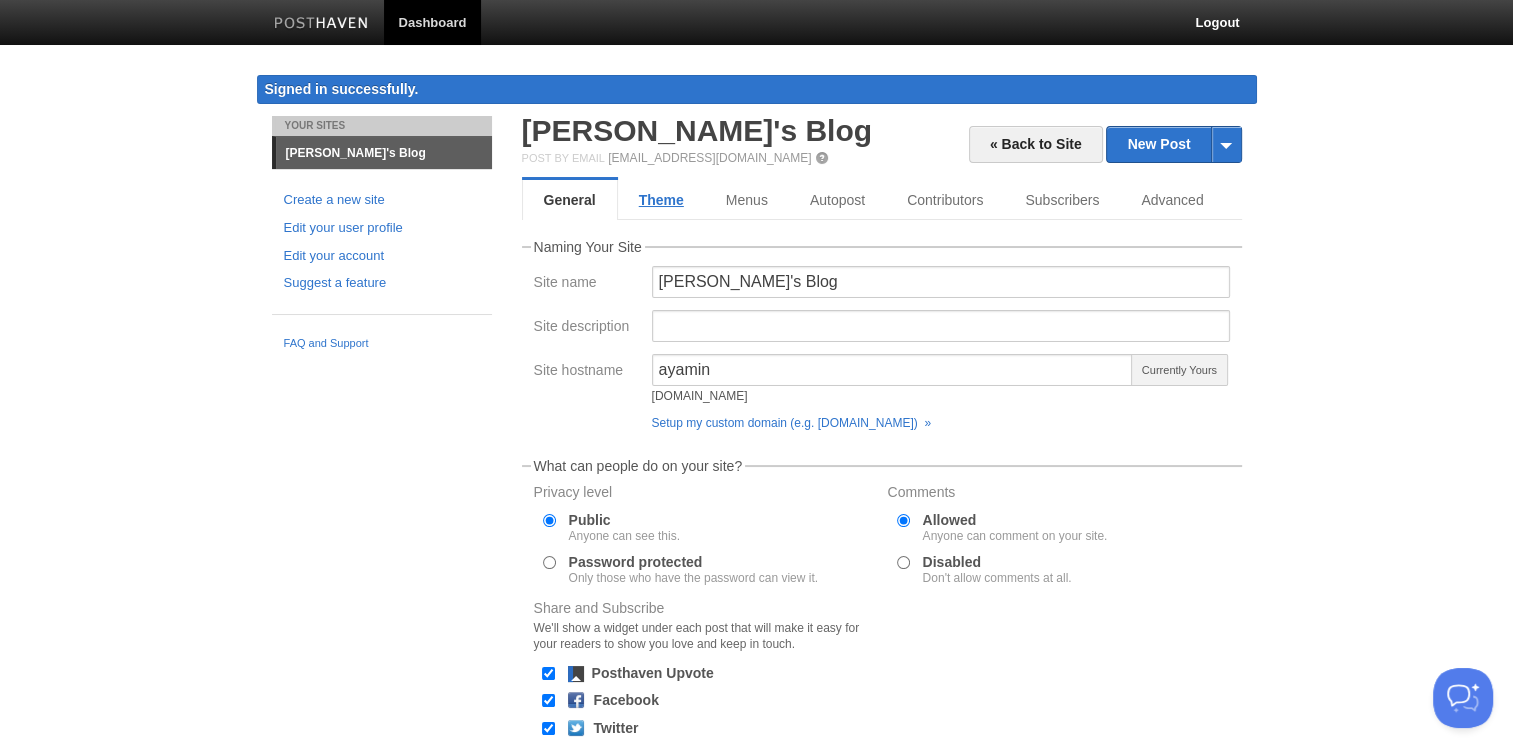 click on "Theme" at bounding box center [661, 200] 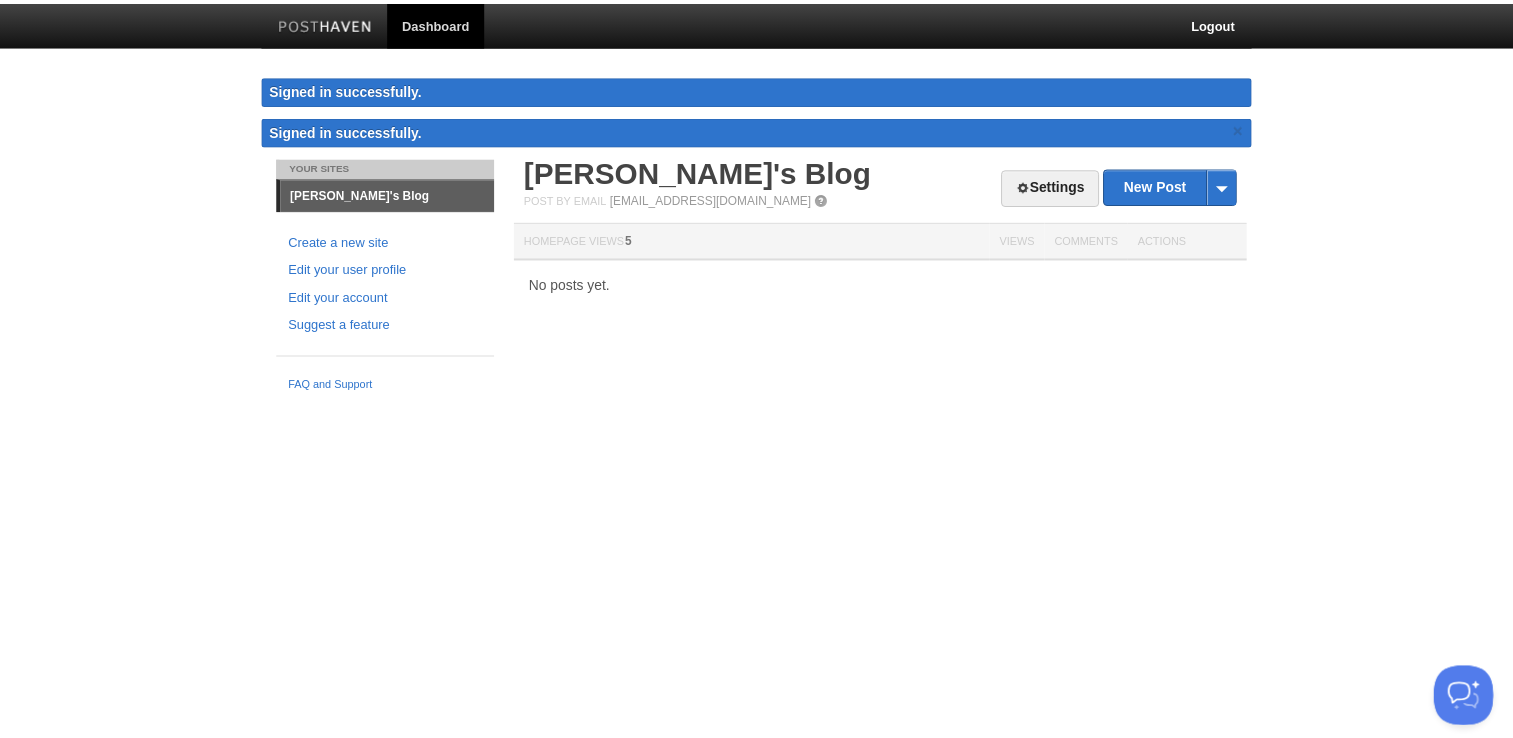 scroll, scrollTop: 0, scrollLeft: 0, axis: both 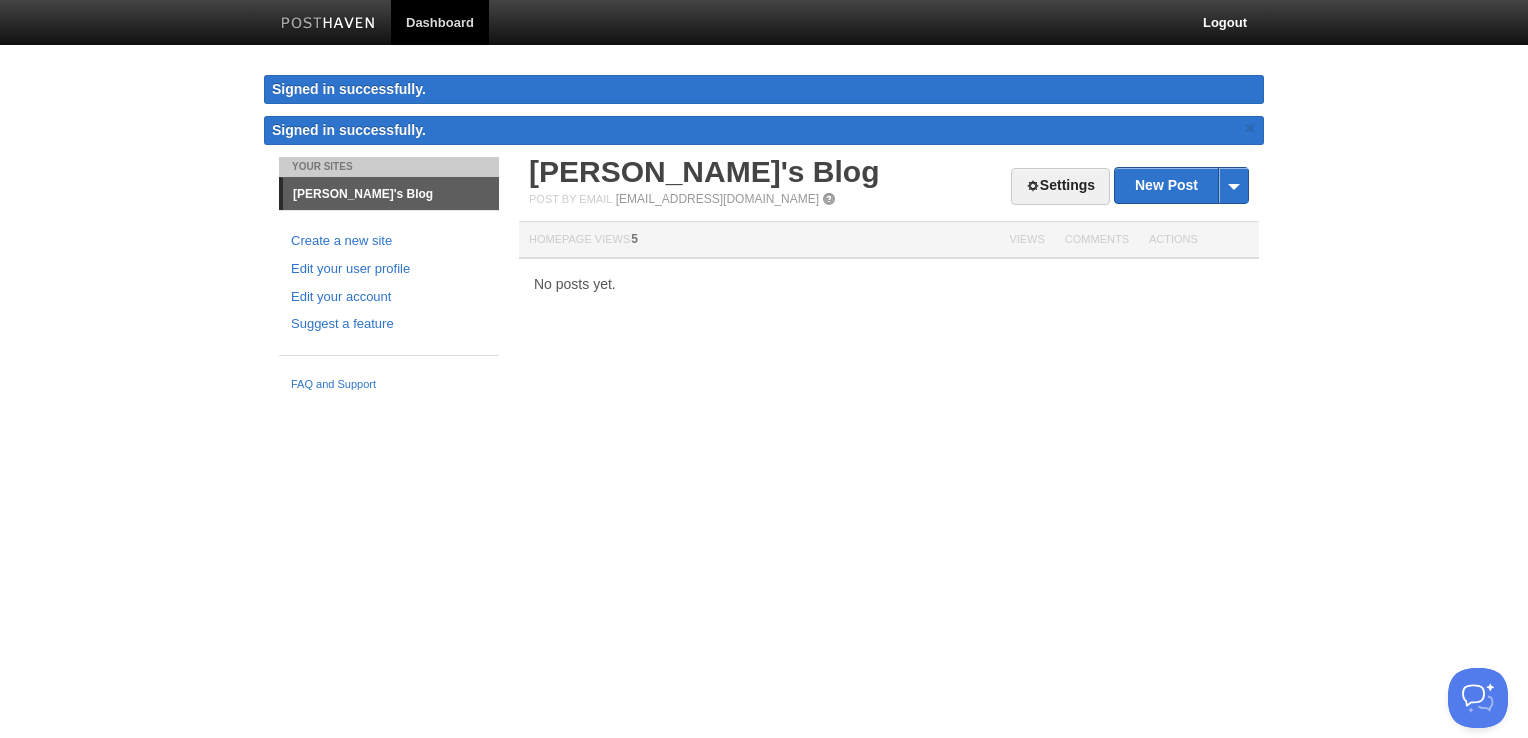 click on "Create a new site
Edit your user profile
Edit your account
Suggest a feature" at bounding box center (389, 283) 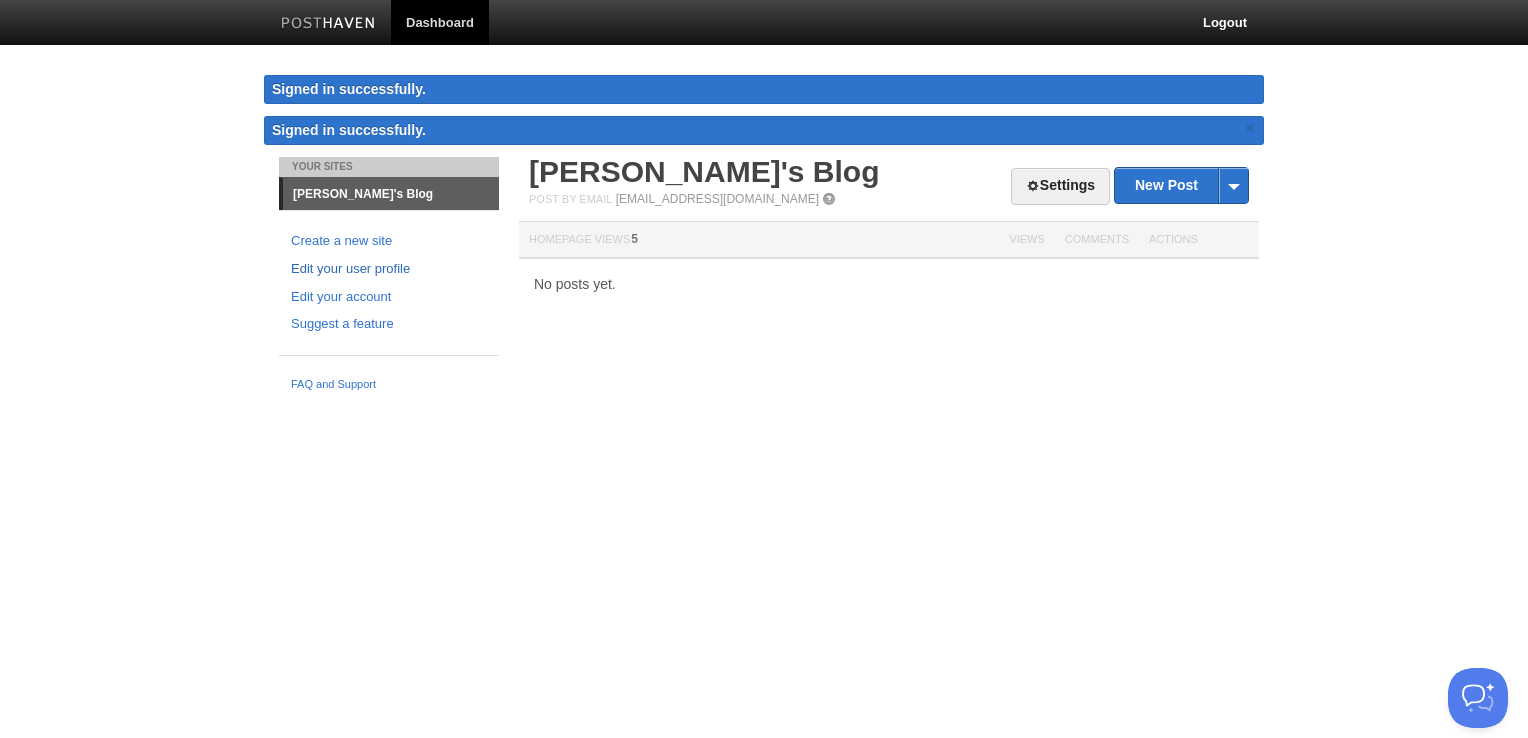 click on "Edit your user profile" at bounding box center [389, 269] 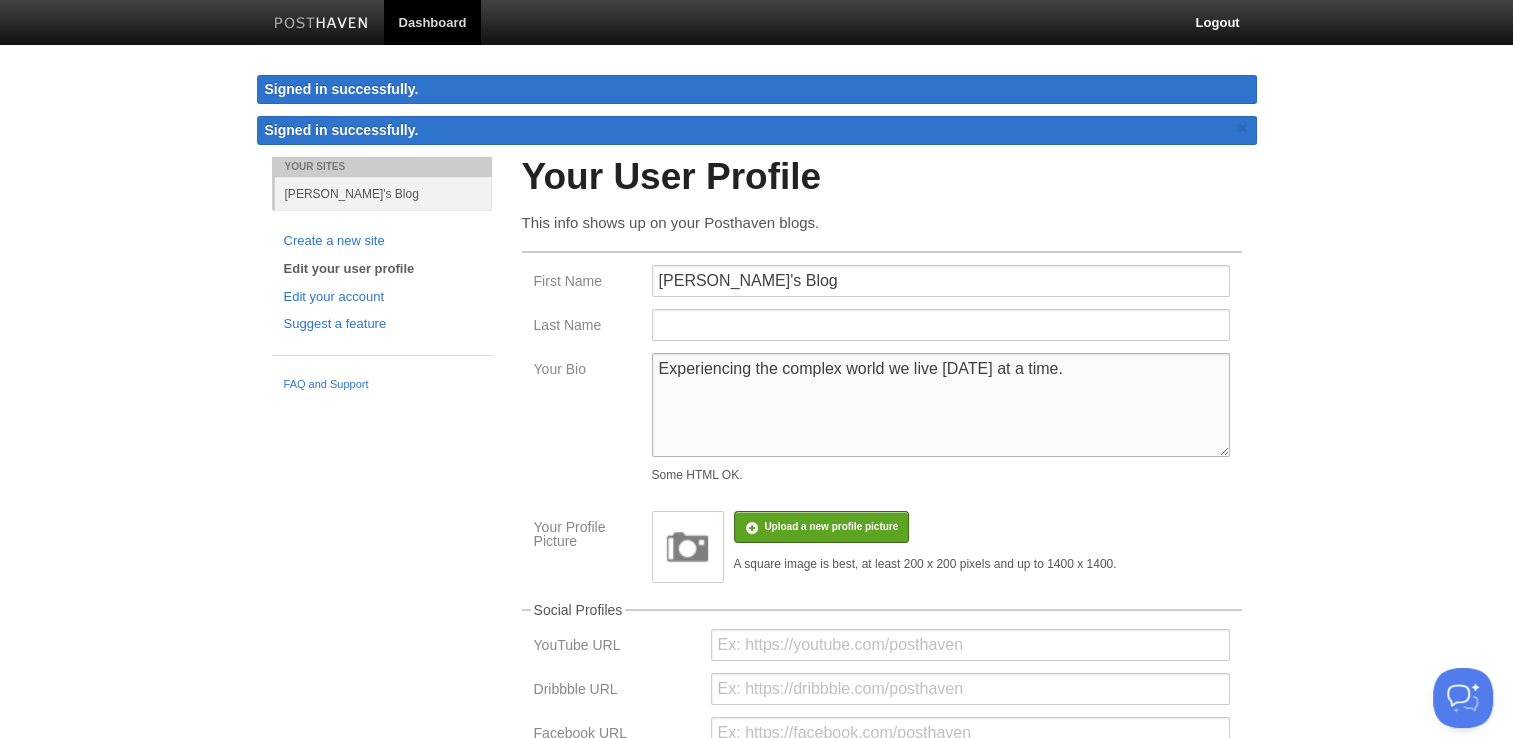 click on "Experiencing the complex world we live in one day at a time." at bounding box center (941, 405) 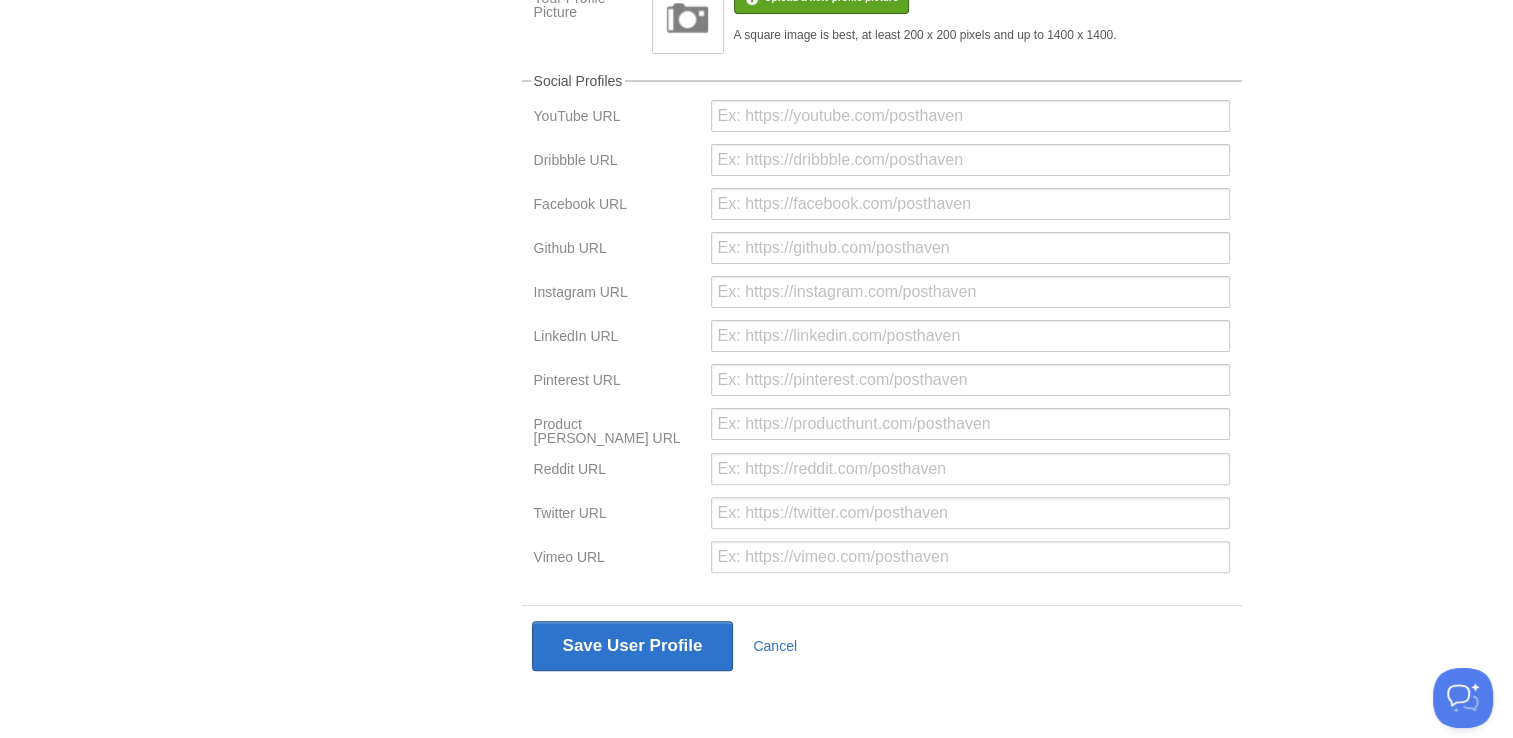 scroll, scrollTop: 493, scrollLeft: 0, axis: vertical 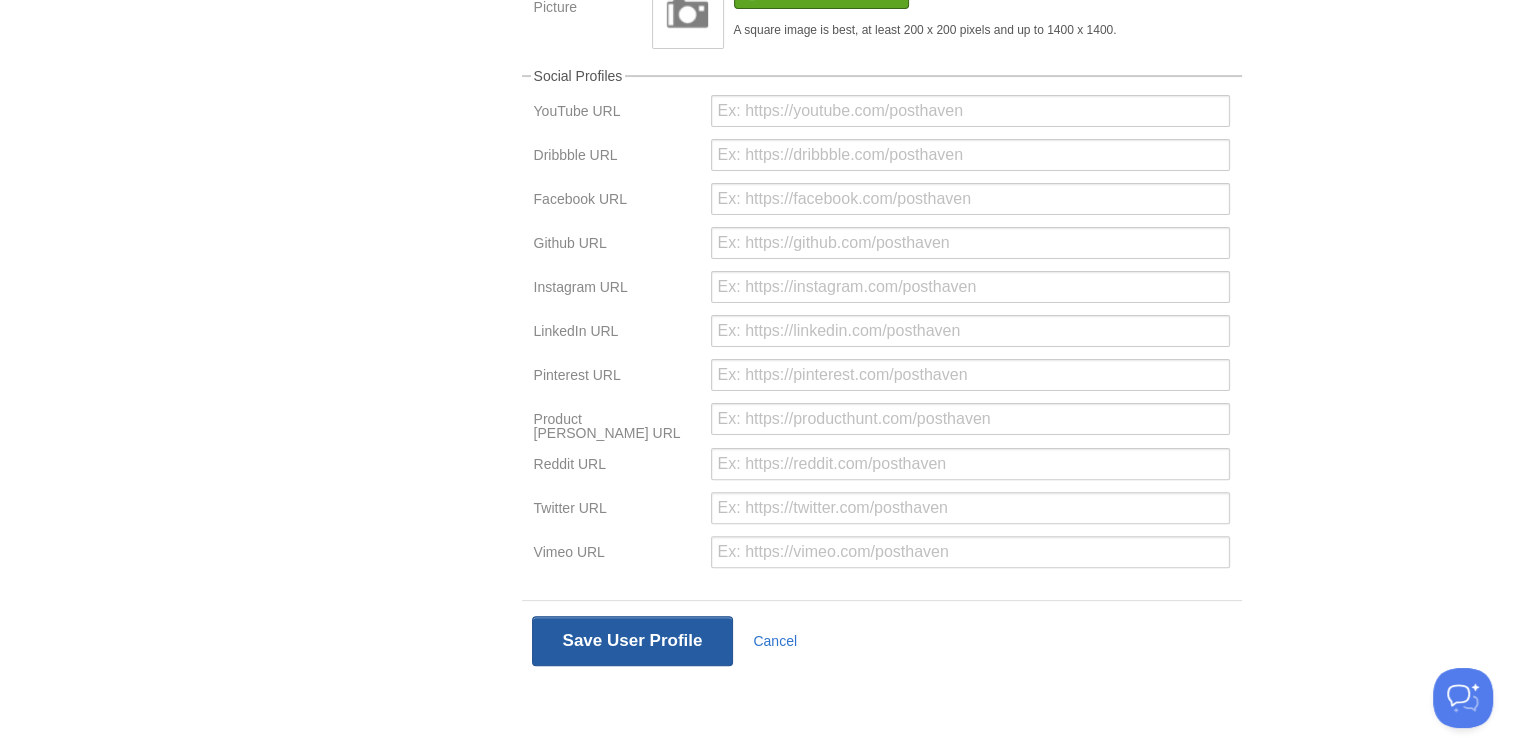 type on "Experiencing the complex world we live in one day at a time. Wait, I don't think it is a complex world, I think we human beings are quite complex." 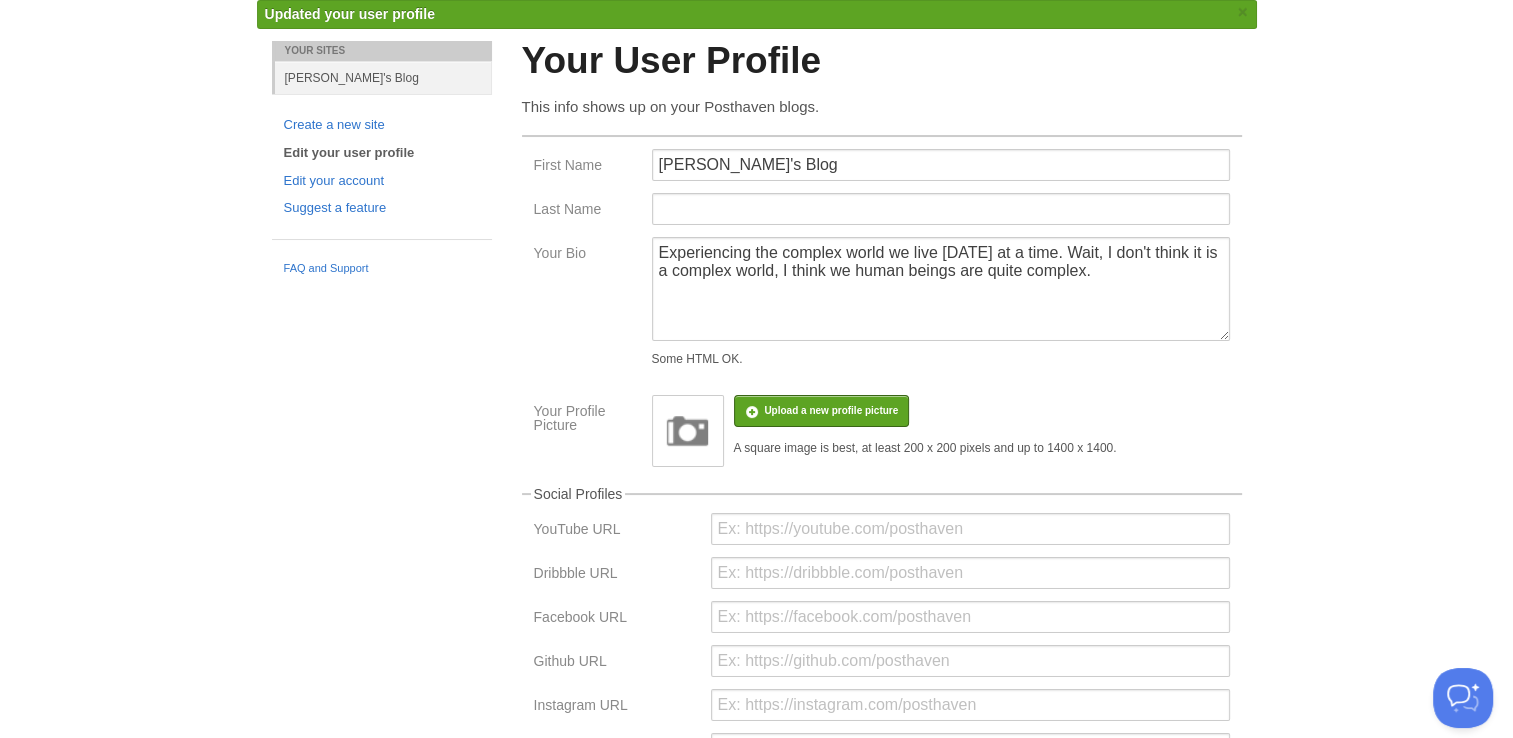 scroll, scrollTop: 0, scrollLeft: 0, axis: both 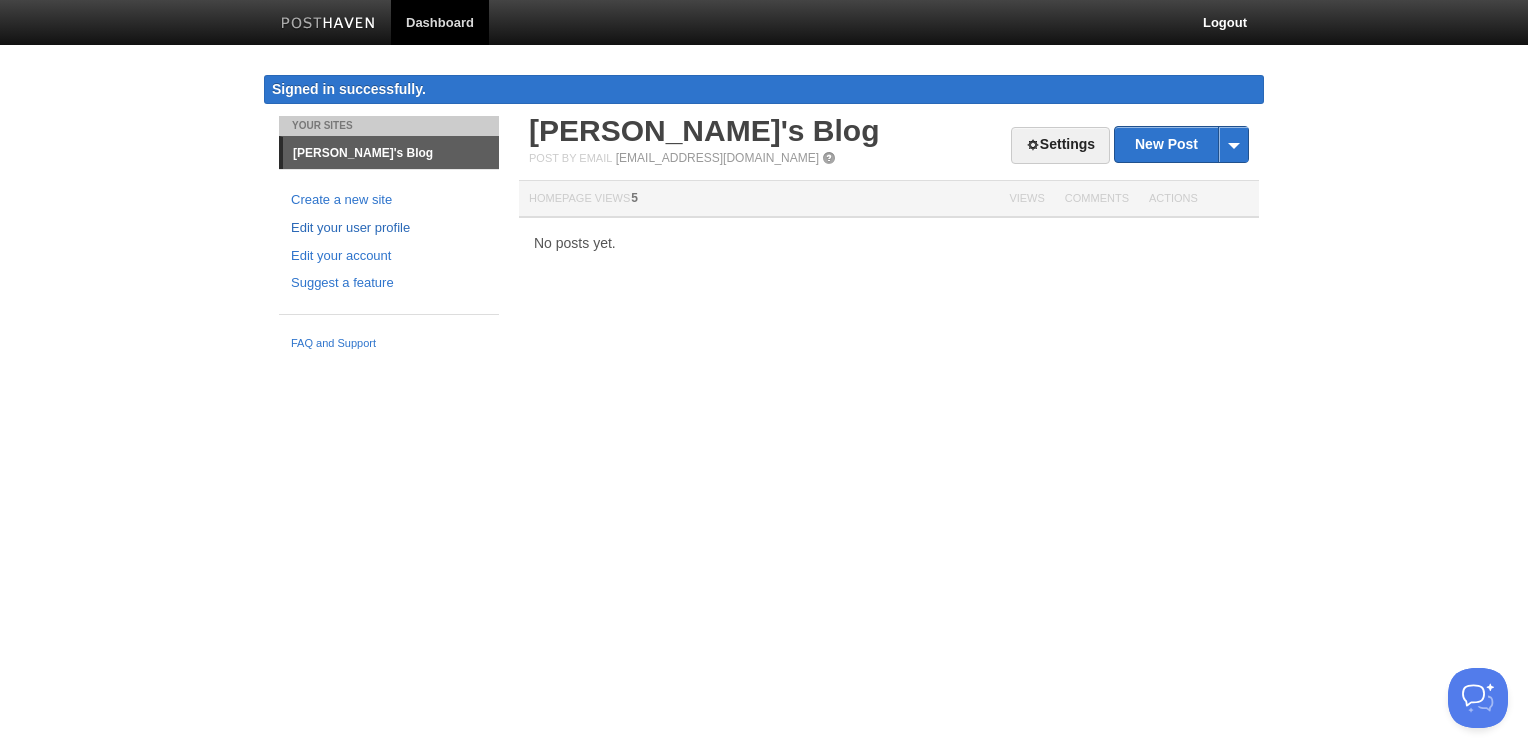 click on "Edit your user profile" at bounding box center [389, 228] 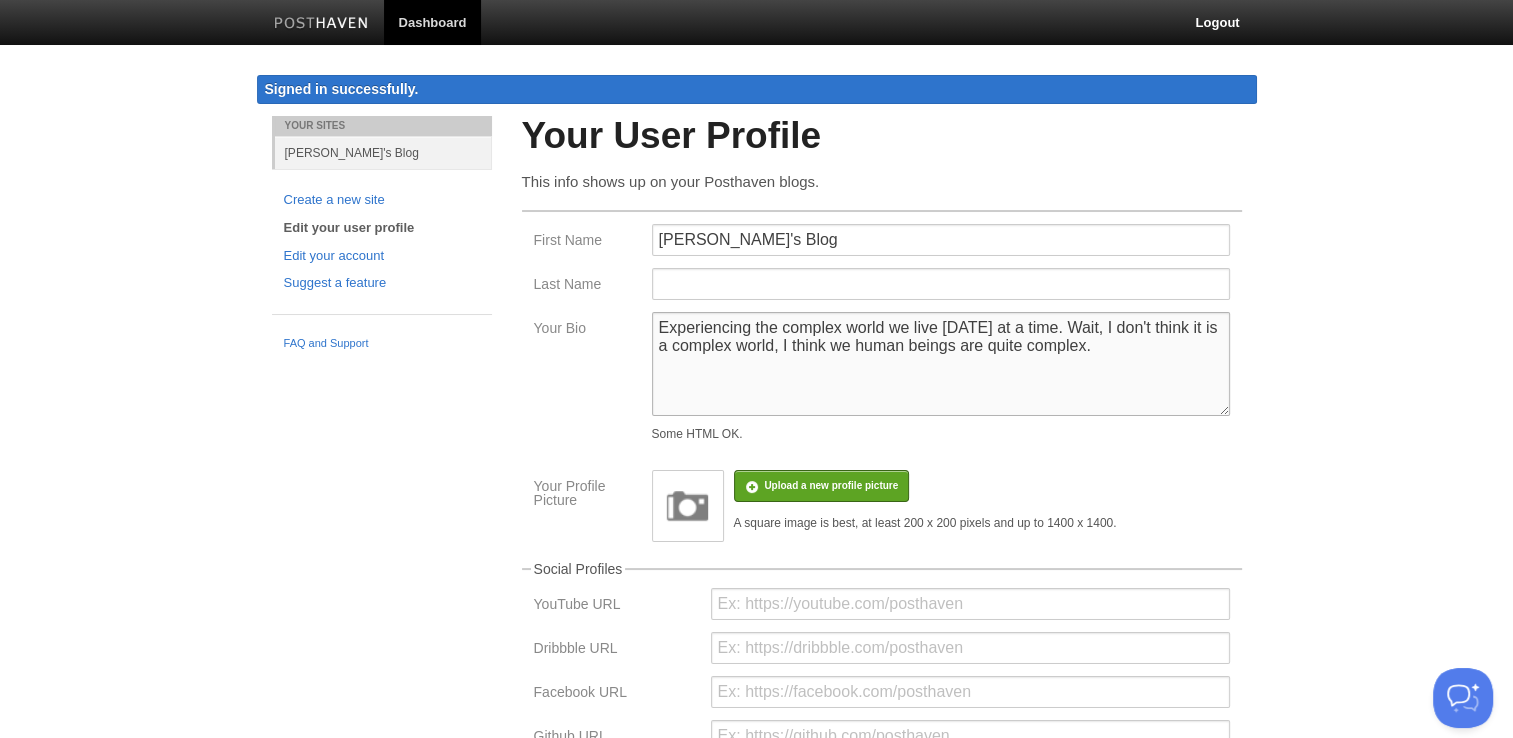 click on "Experiencing the complex world we live in one day at a time. Wait, I don't think it is a complex world, I think we human beings are quite complex." at bounding box center (941, 364) 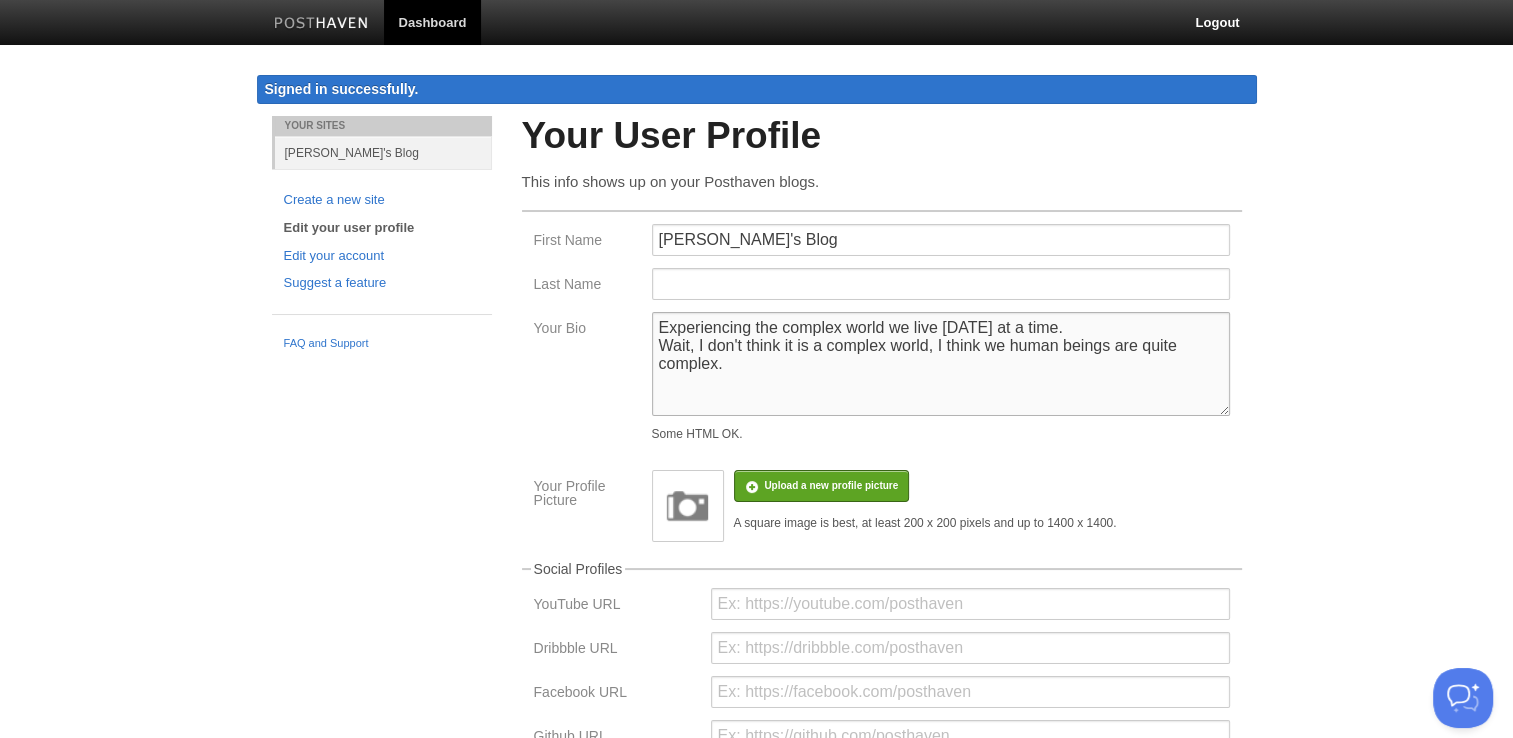 click on "Experiencing the complex world we live in one day at a time. Wait, I don't think it is a complex world, I think we human beings are quite complex." at bounding box center (941, 364) 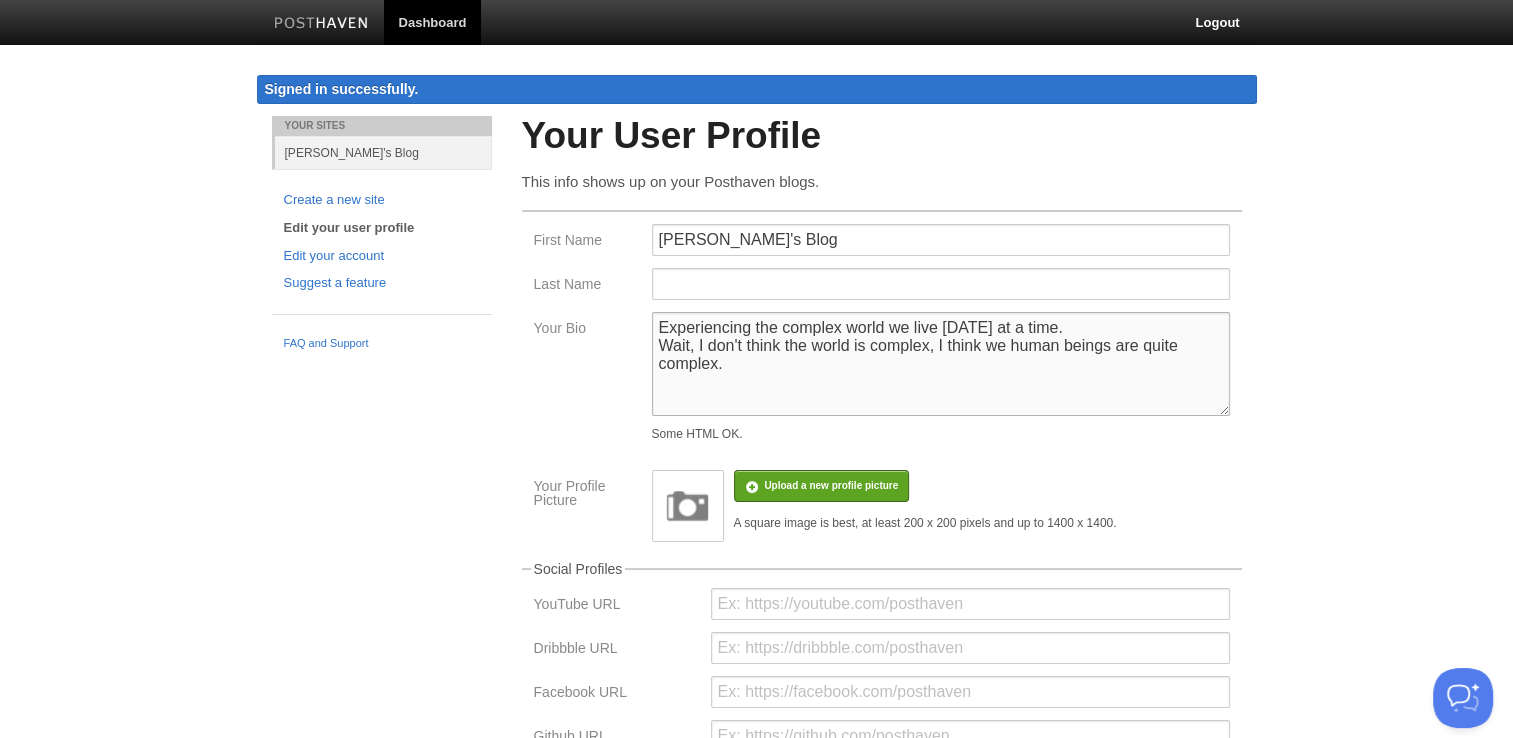 click on "Experiencing the complex world we live in one day at a time. Wait, I don't think it is a complex world, I think we human beings are quite complex." at bounding box center [941, 364] 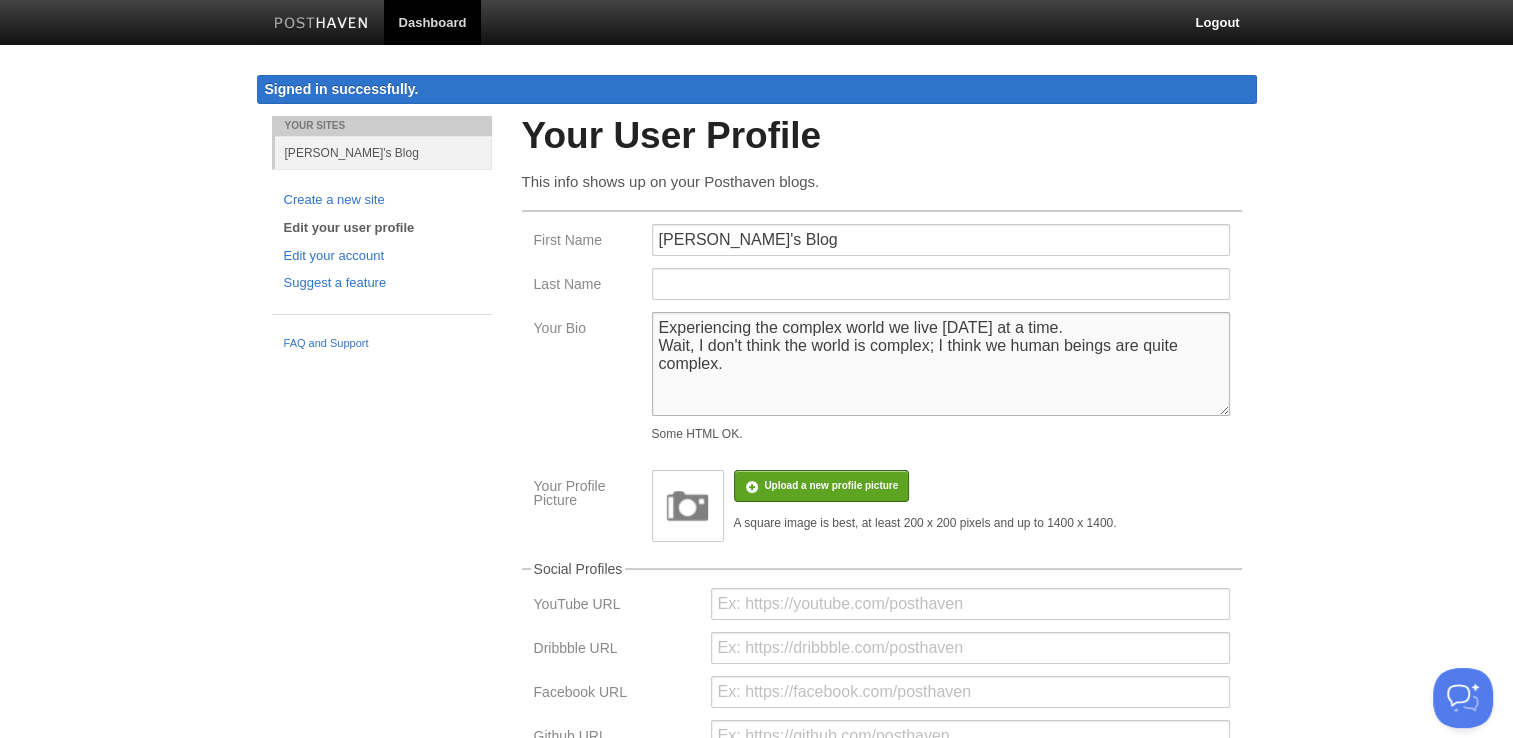 click on "Experiencing the complex world we live in one day at a time. Wait, I don't think it is a complex world, I think we human beings are quite complex." at bounding box center (941, 364) 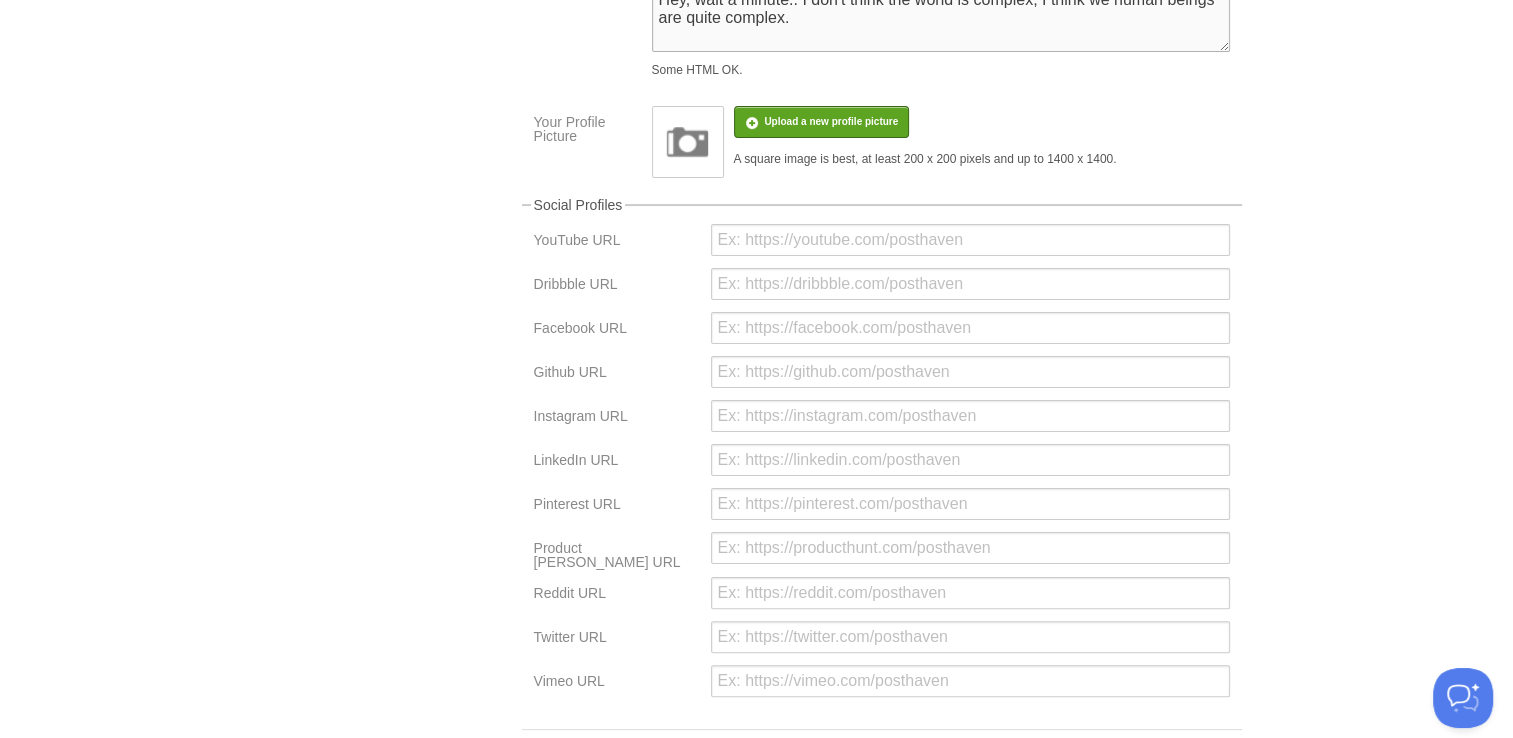 scroll, scrollTop: 493, scrollLeft: 0, axis: vertical 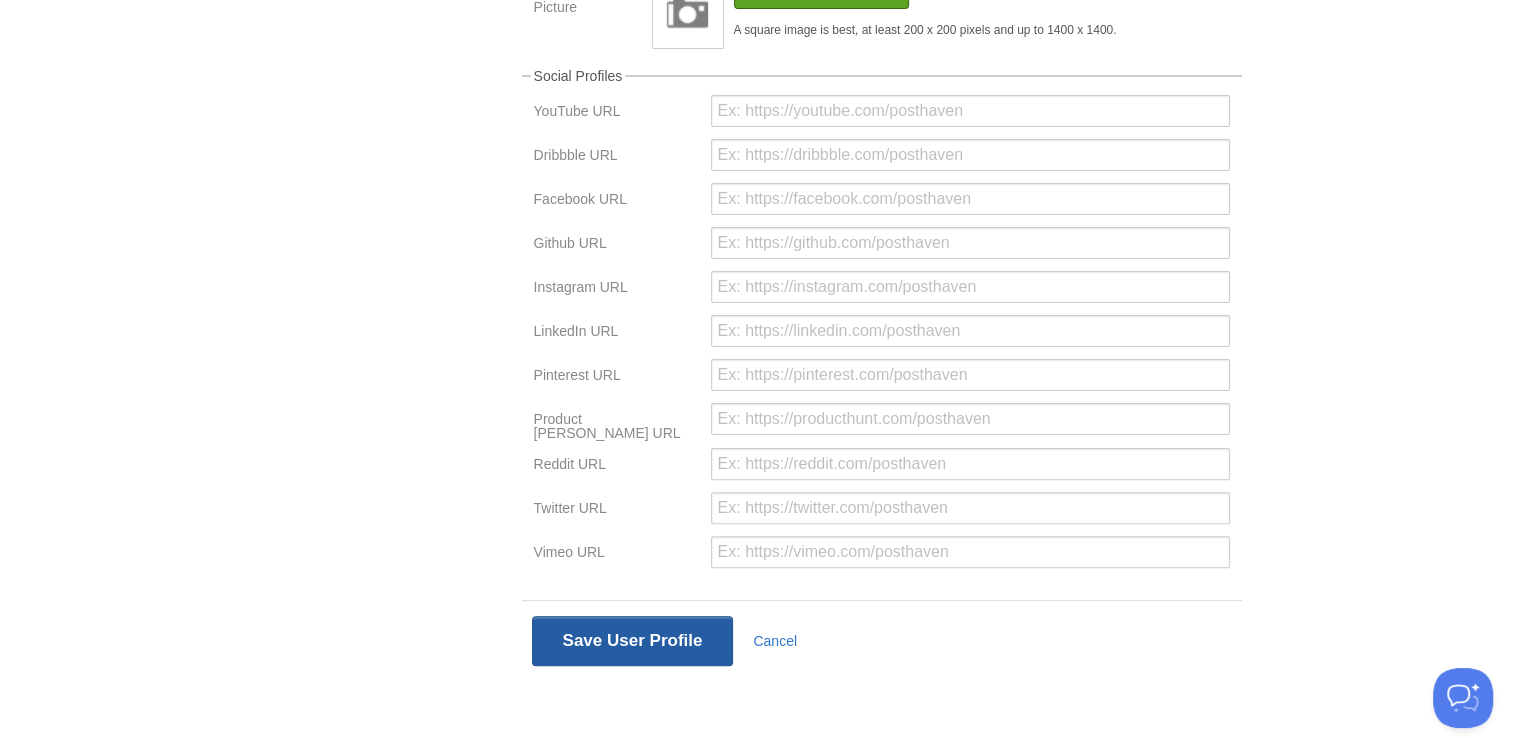 type on "Experiencing the complex world we live in one day at a time.
Hey, wait a minute.. I don't think the world is complex; I think we human beings are quite complex." 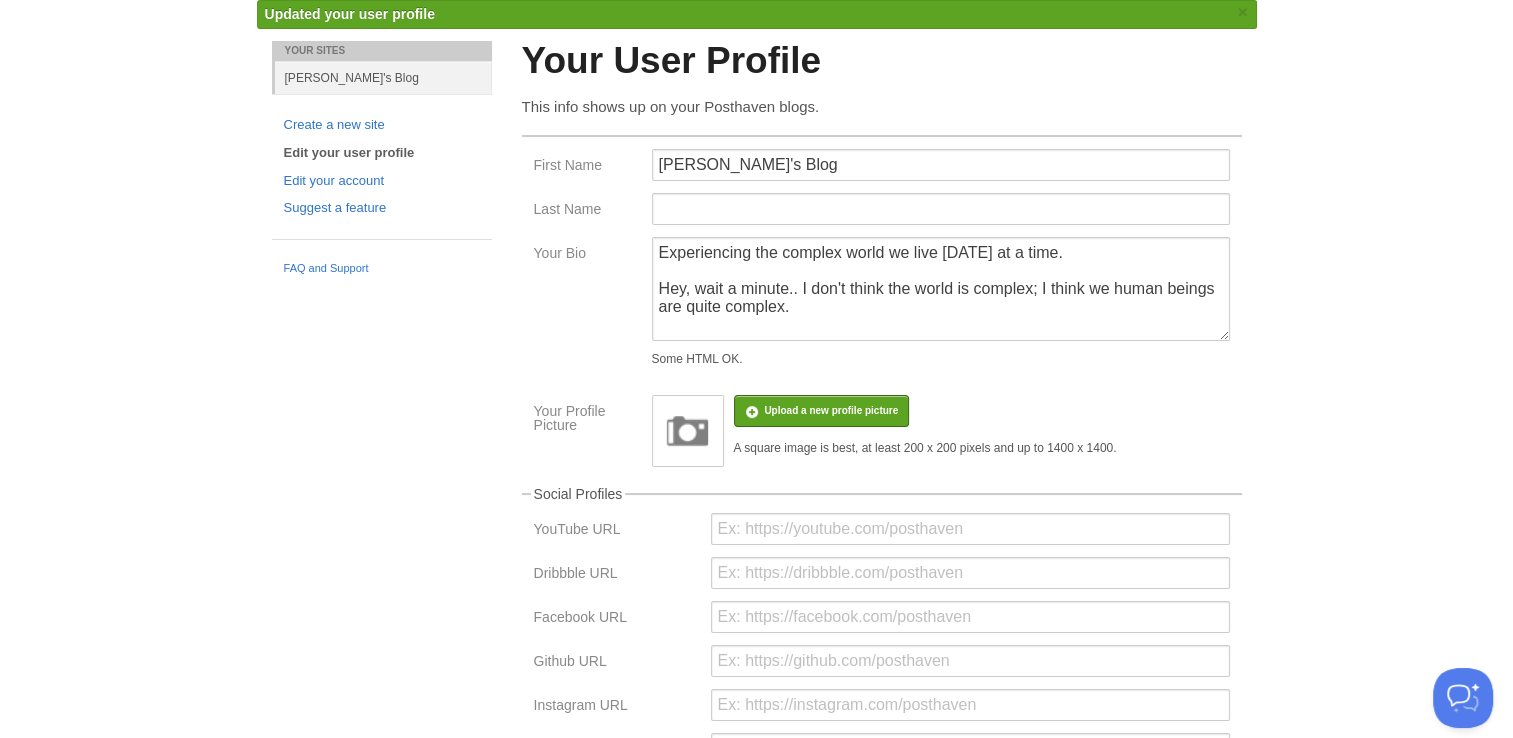 scroll, scrollTop: 0, scrollLeft: 0, axis: both 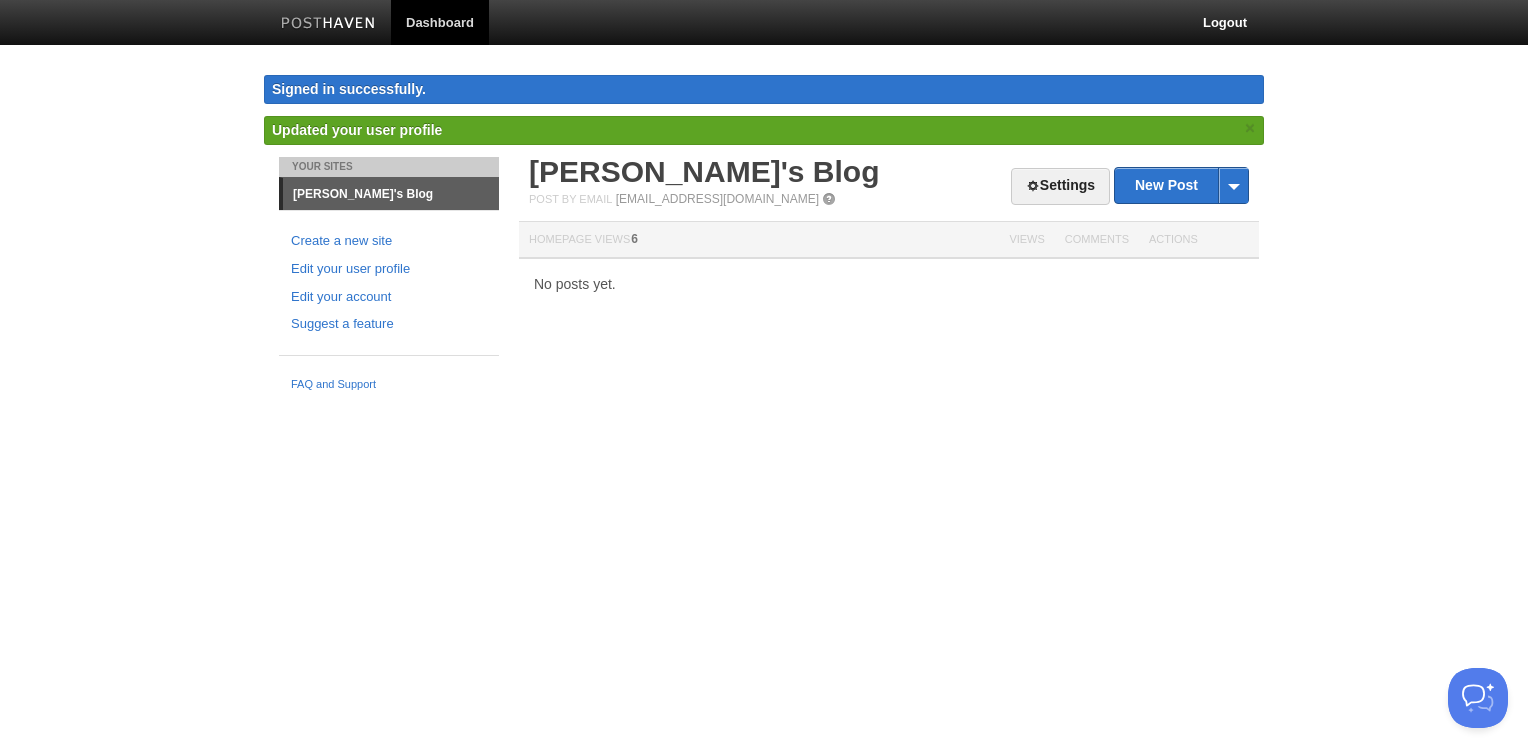drag, startPoint x: 1527, startPoint y: 461, endPoint x: 1531, endPoint y: 419, distance: 42.190044 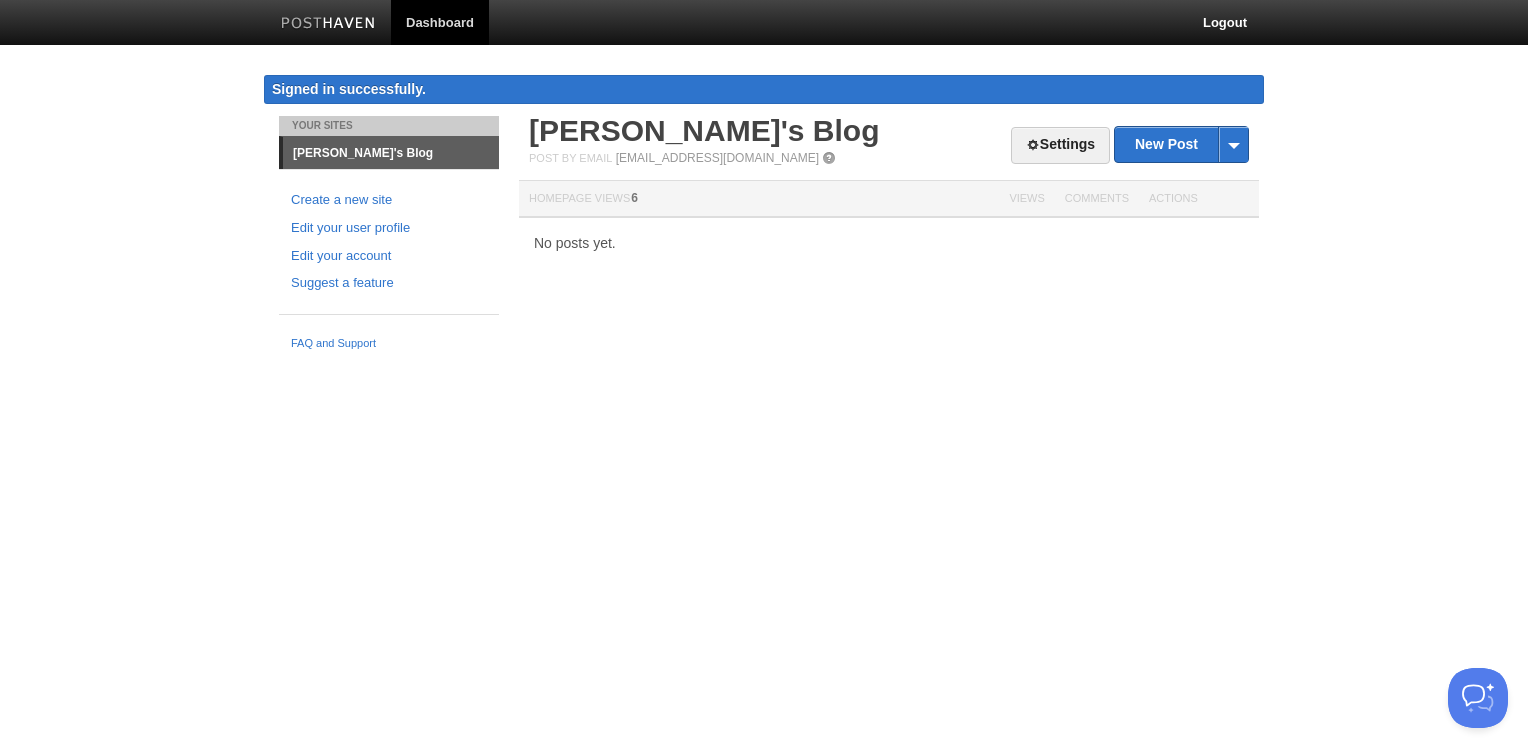 click on "No posts yet." at bounding box center (889, 243) 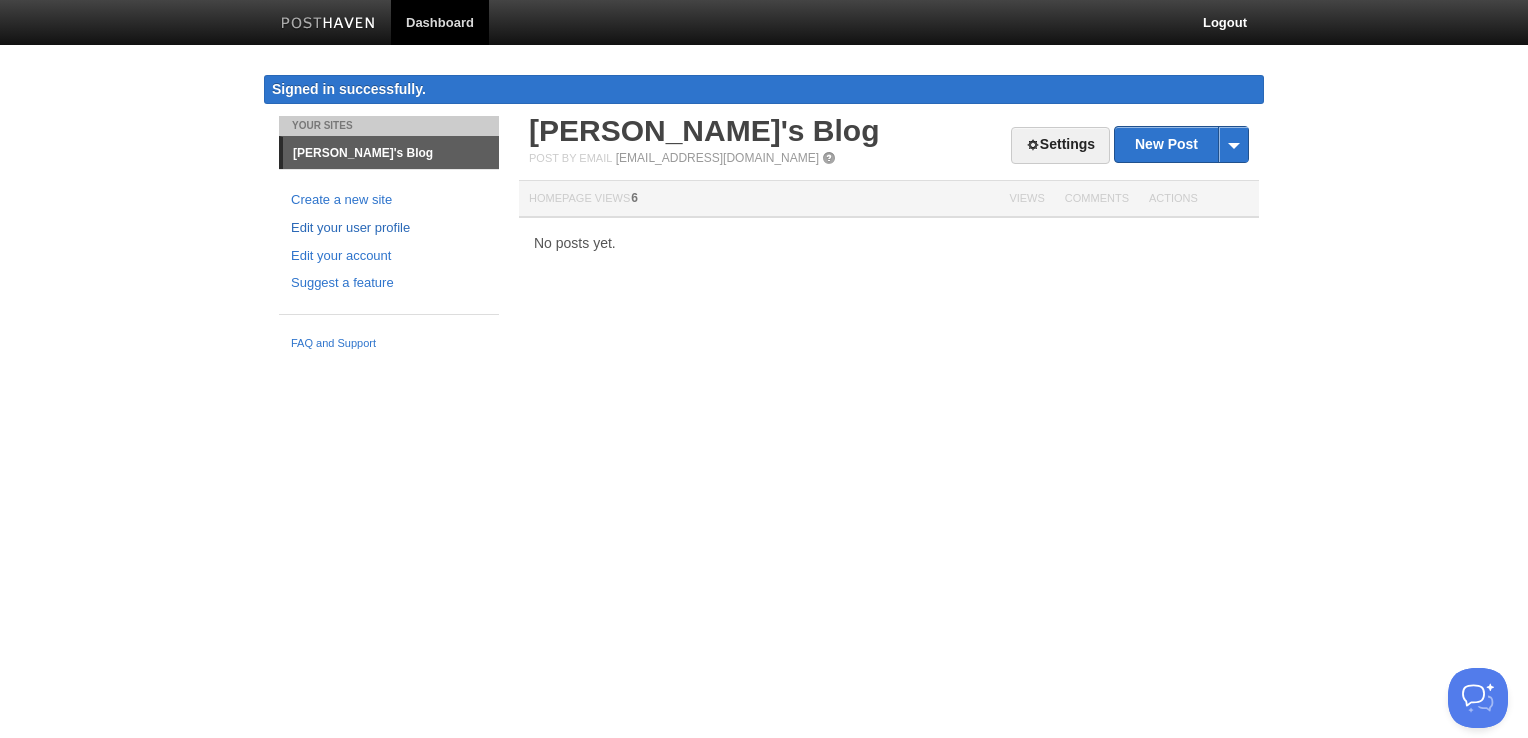 click on "Edit your user profile" at bounding box center [389, 228] 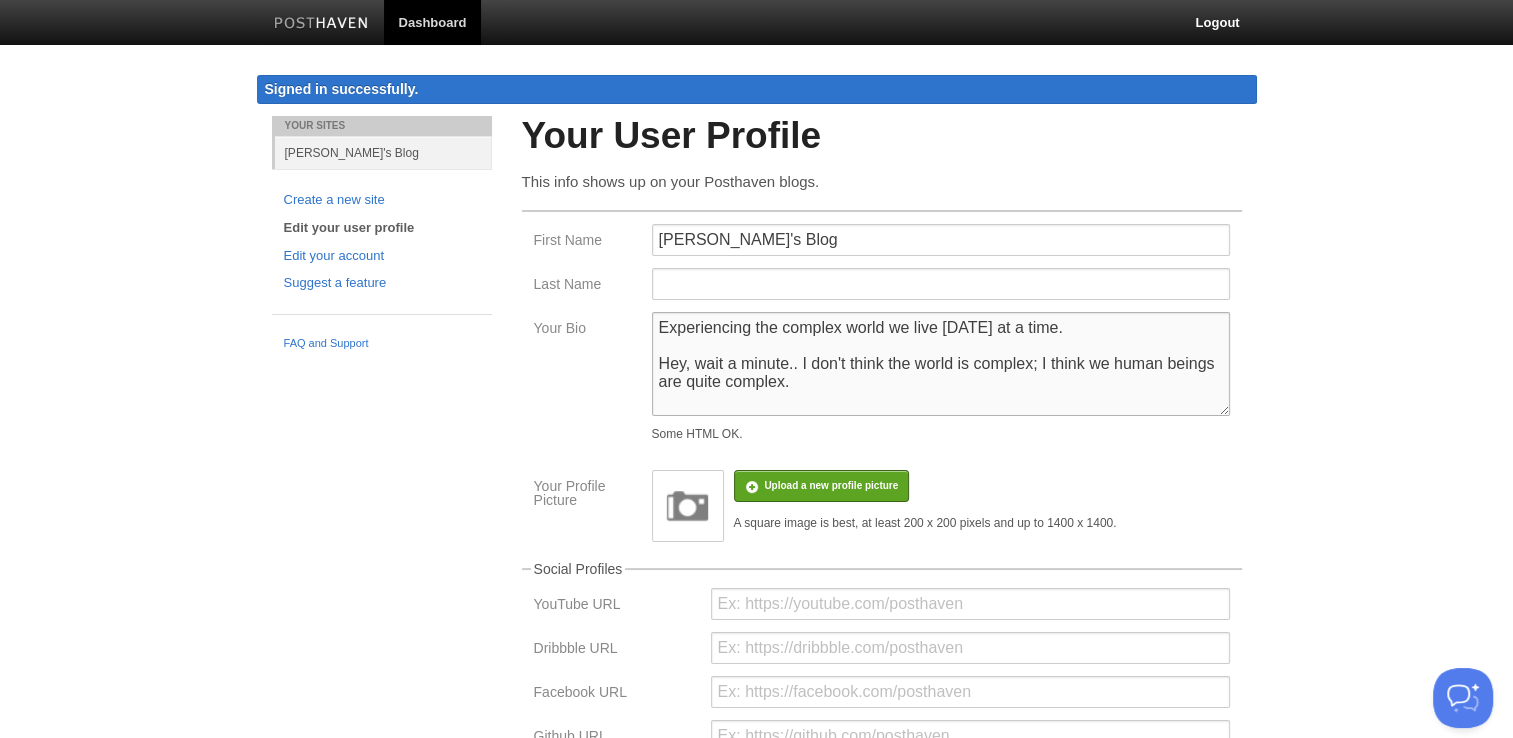 click on "Experiencing the complex world we live in one day at a time.
Hey, wait a minute.. I don't think the world is complex; I think we human beings are quite complex." at bounding box center [941, 364] 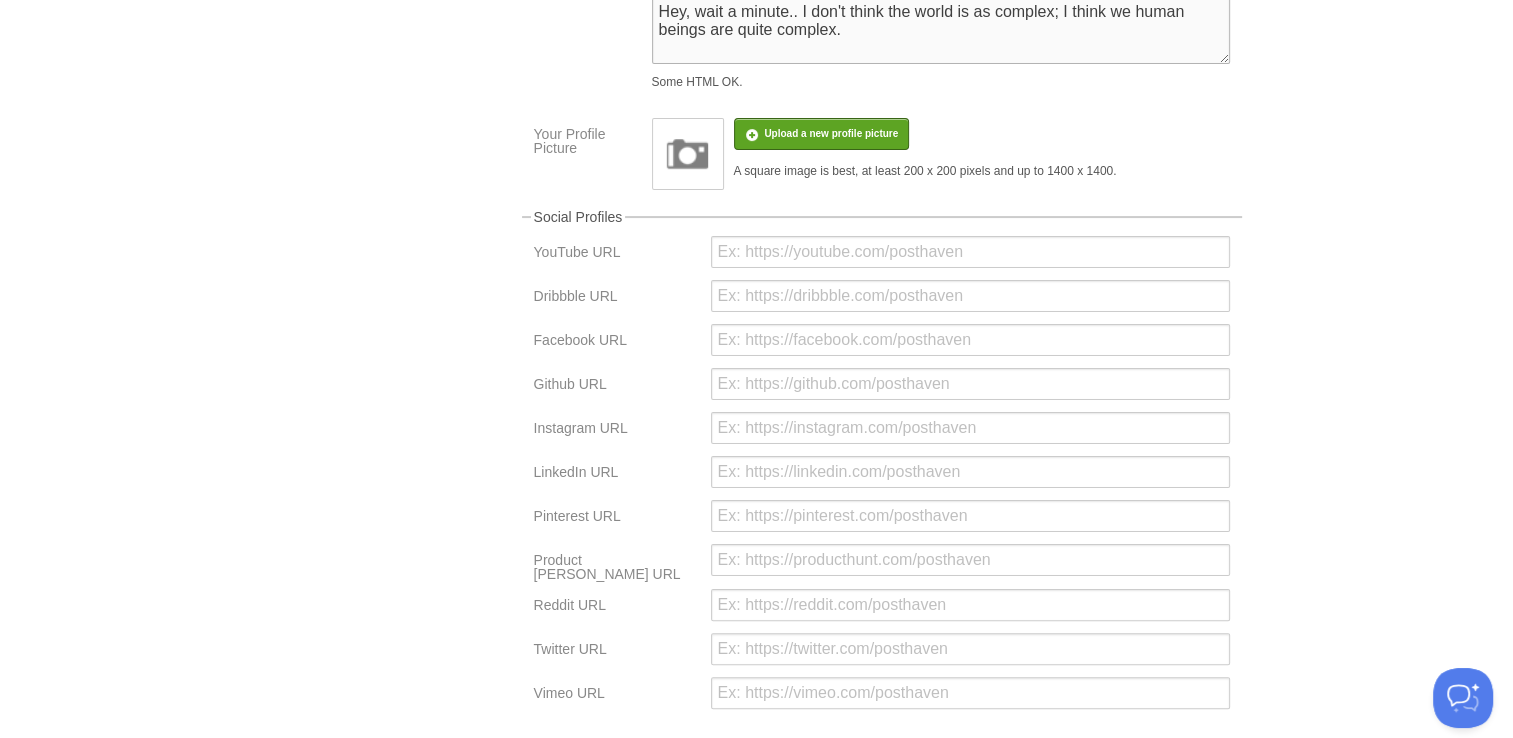 scroll, scrollTop: 493, scrollLeft: 0, axis: vertical 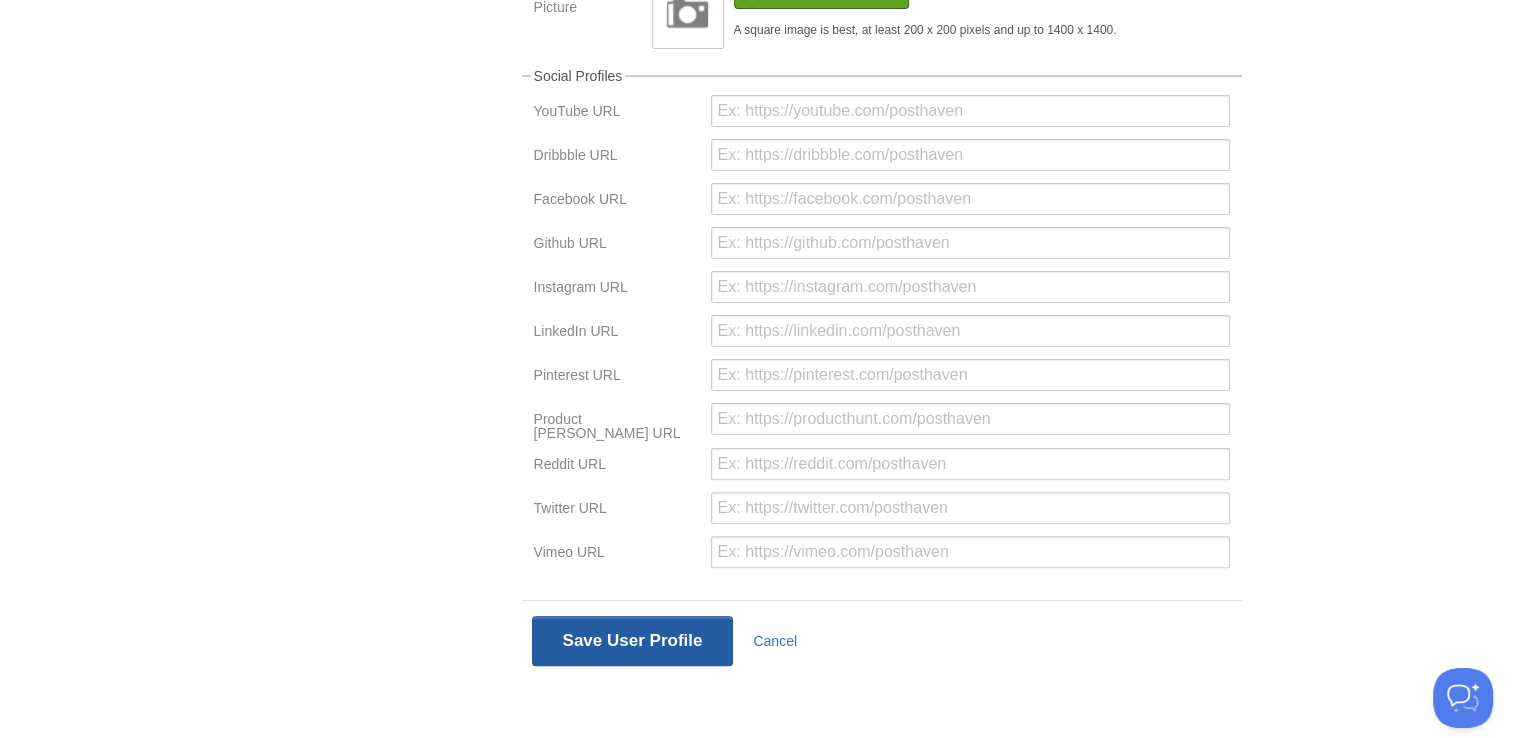 type on "Experiencing the complex world we live [DATE] at a time.
Hey, wait a minute.. I don't think the world is as complex; I think we human beings are quite complex." 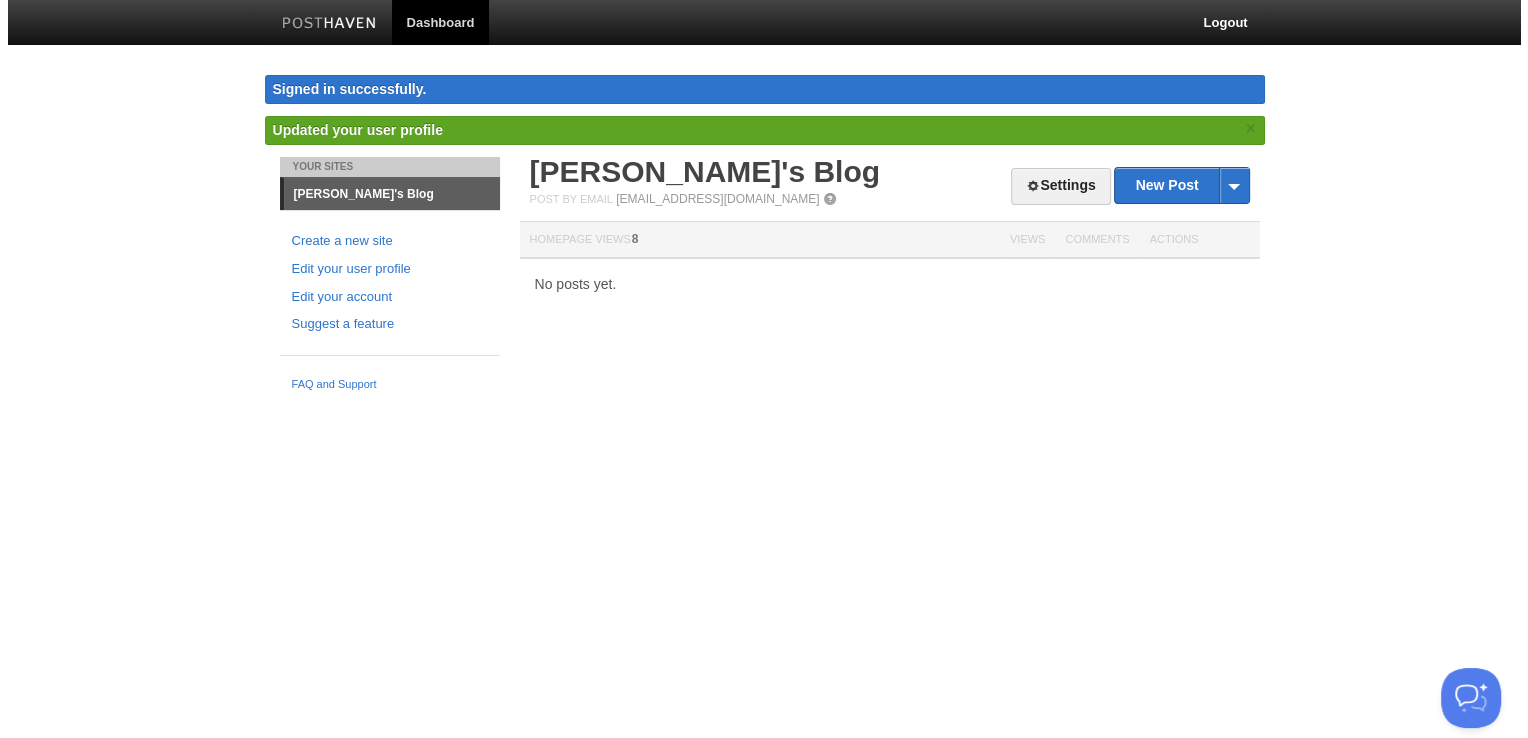 scroll, scrollTop: 0, scrollLeft: 0, axis: both 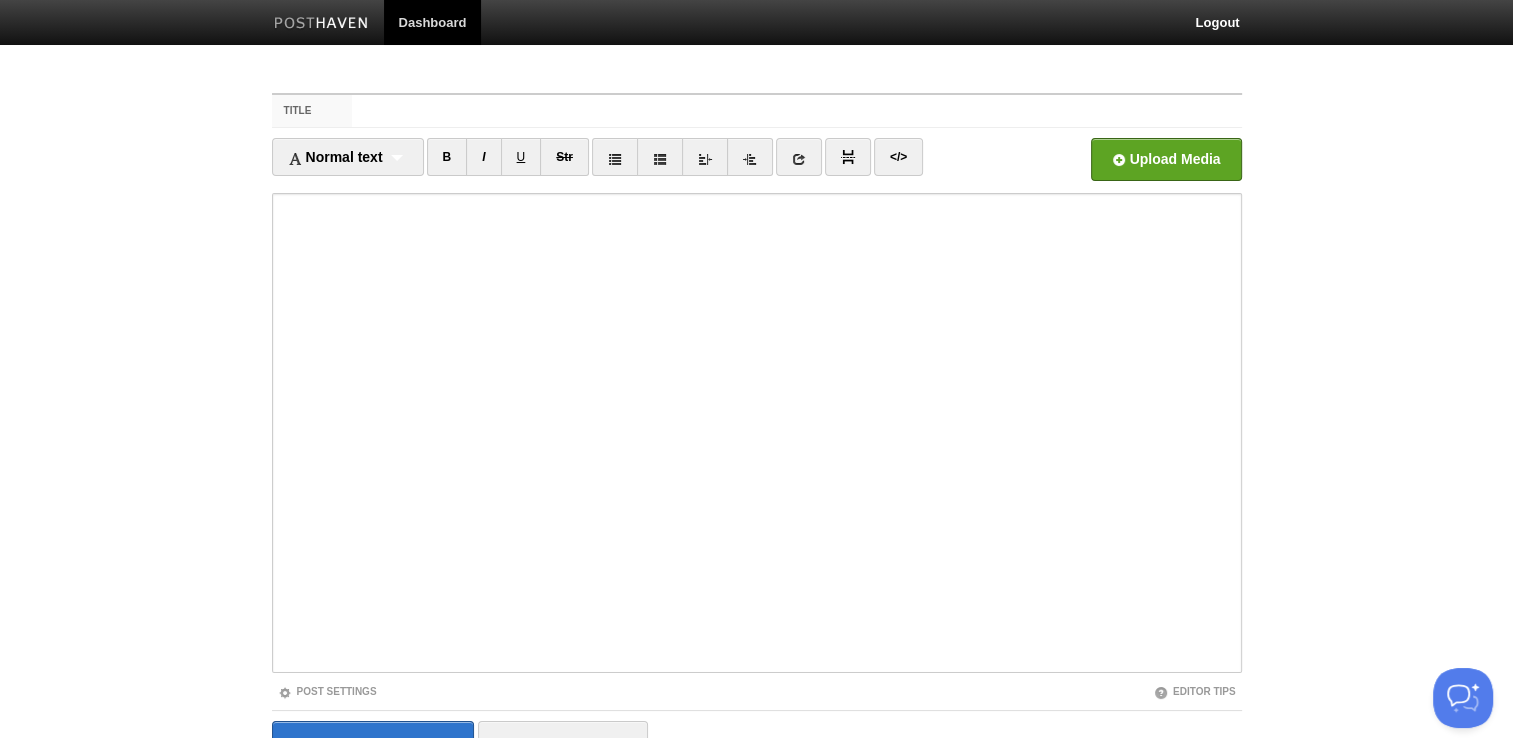 click on "Dashboard
Logout
Your Sites Yamin's Blog
Create a new site
Edit your user profile
Edit your account
Suggest a feature
FAQ and Support
Title
Normal text
Normal text
Heading 1
Heading 2
Heading 3
B
I
U
Str" at bounding box center [756, 423] 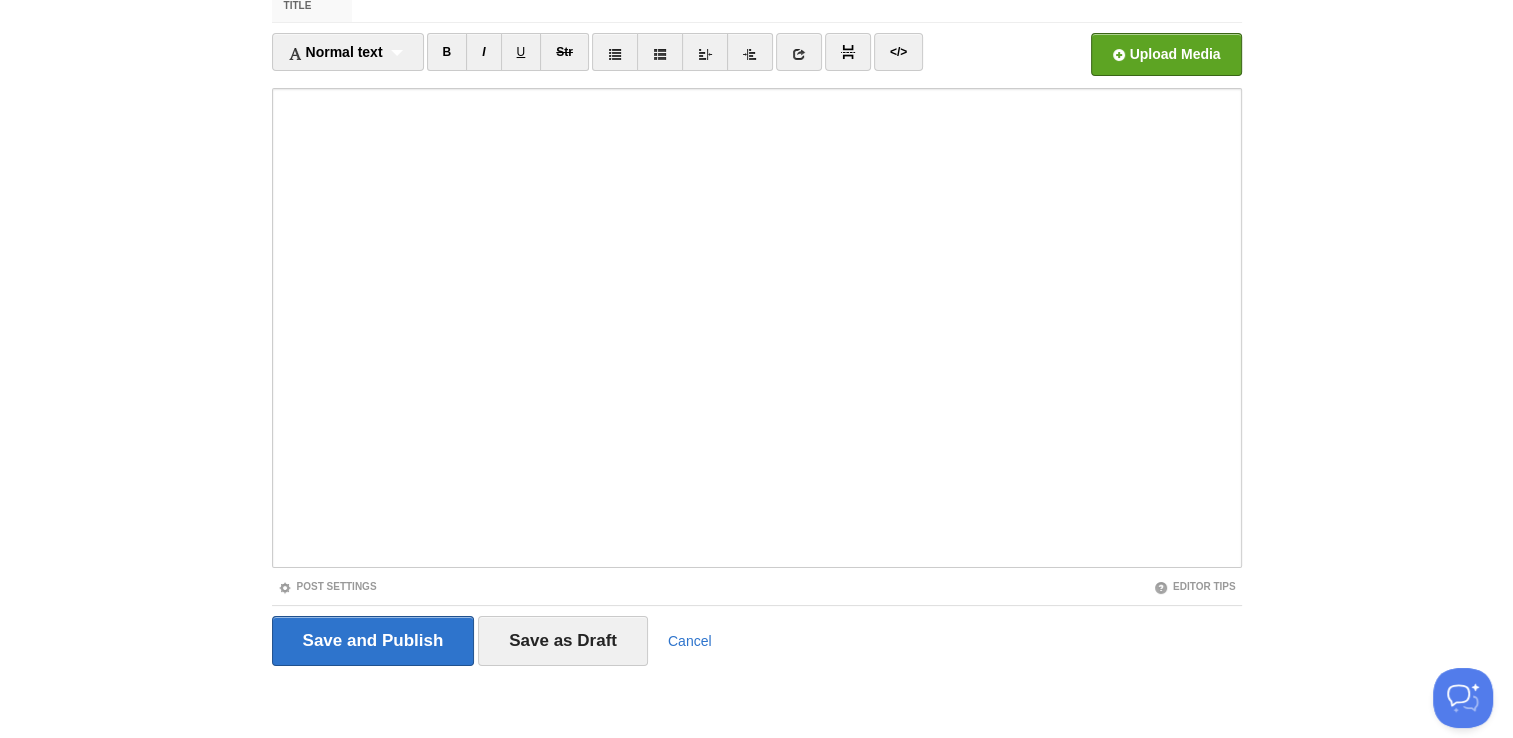 scroll, scrollTop: 0, scrollLeft: 0, axis: both 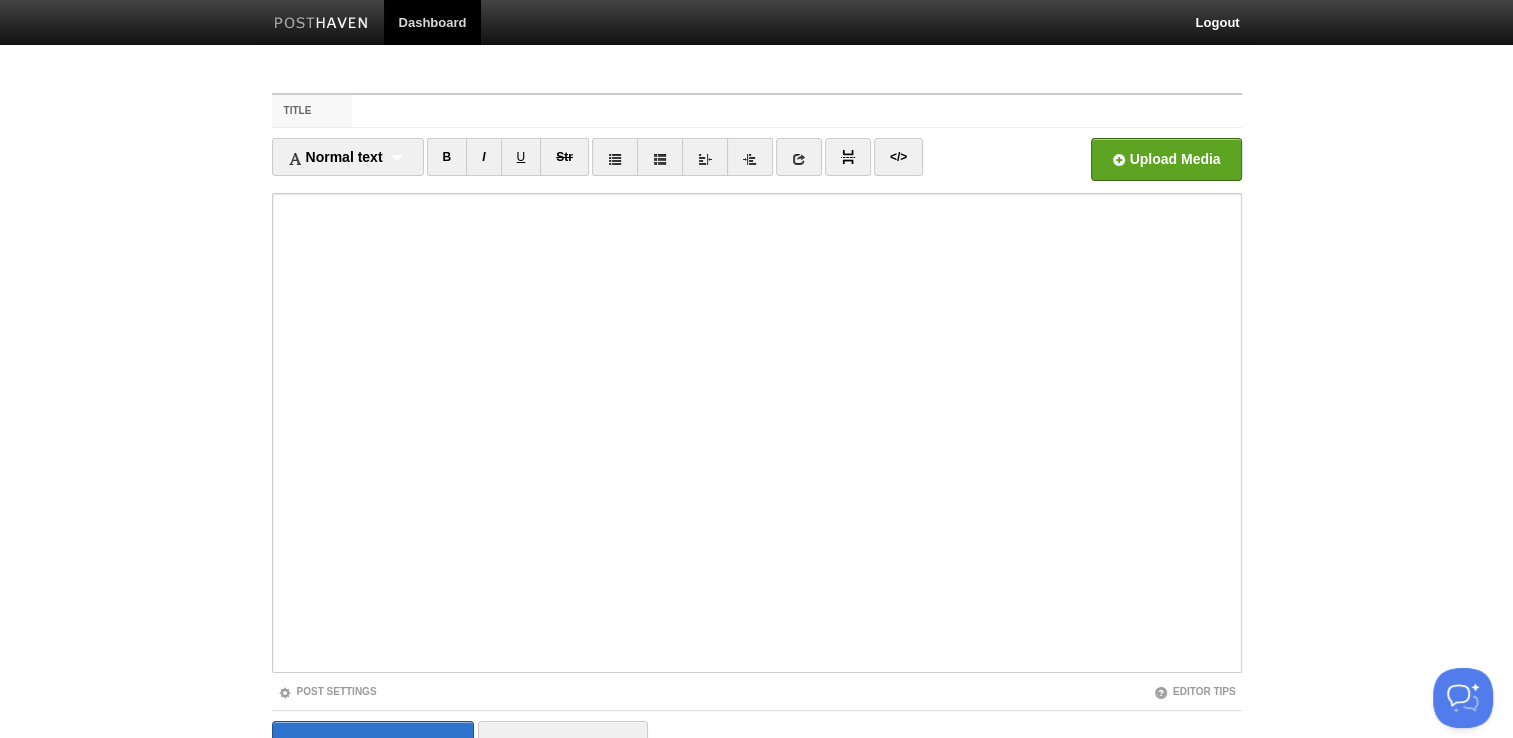 drag, startPoint x: 307, startPoint y: 75, endPoint x: 296, endPoint y: 103, distance: 30.083218 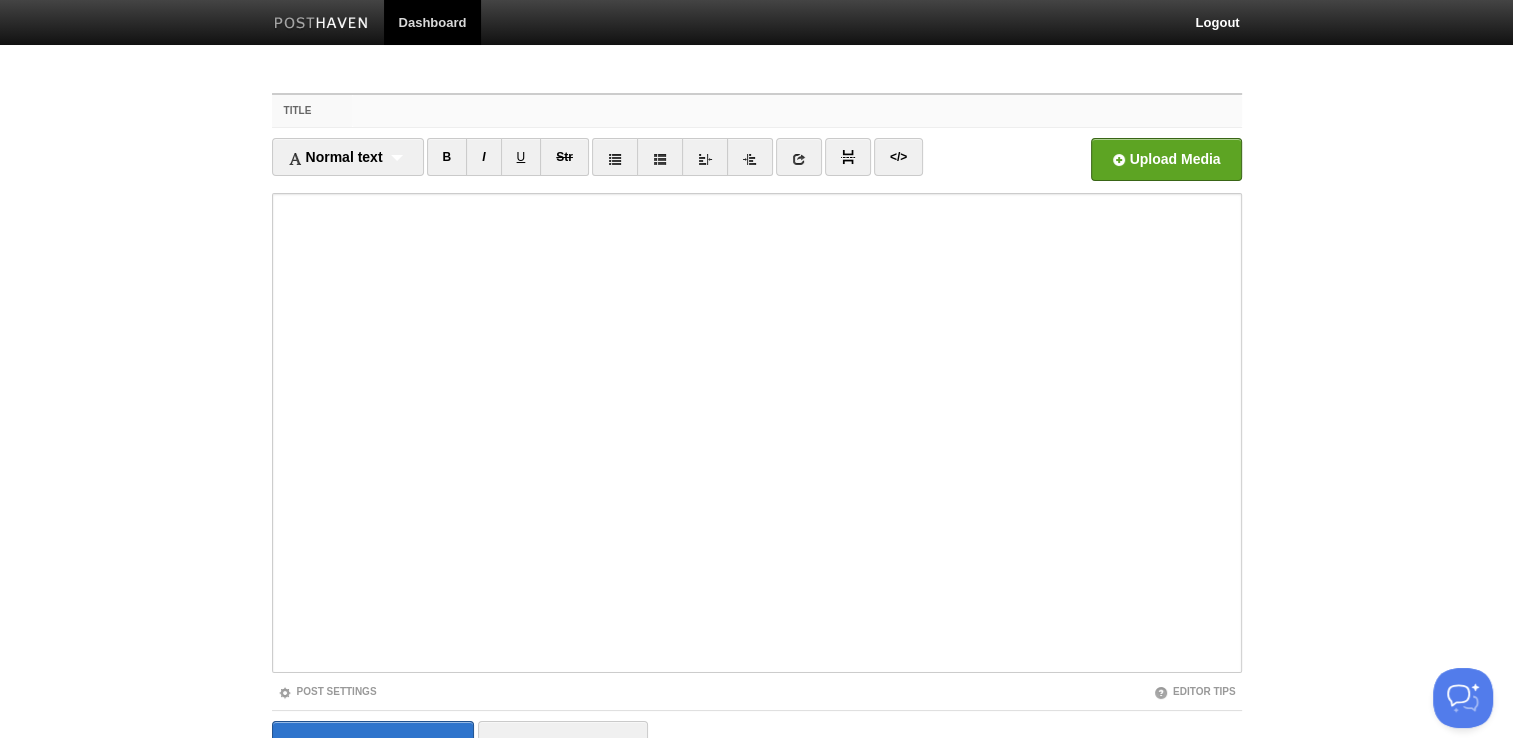 click on "Title" at bounding box center (796, 111) 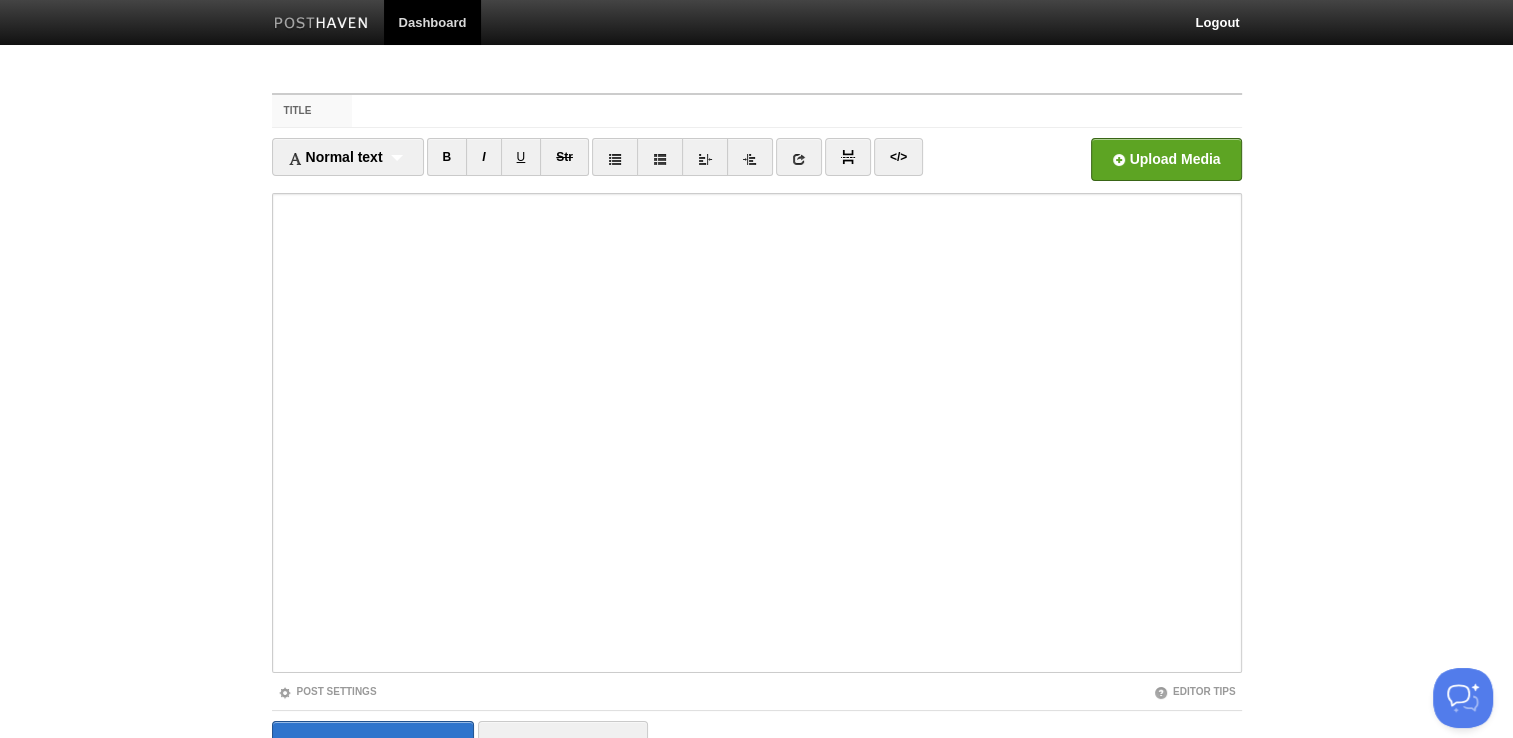 click on "Title" at bounding box center [312, 111] 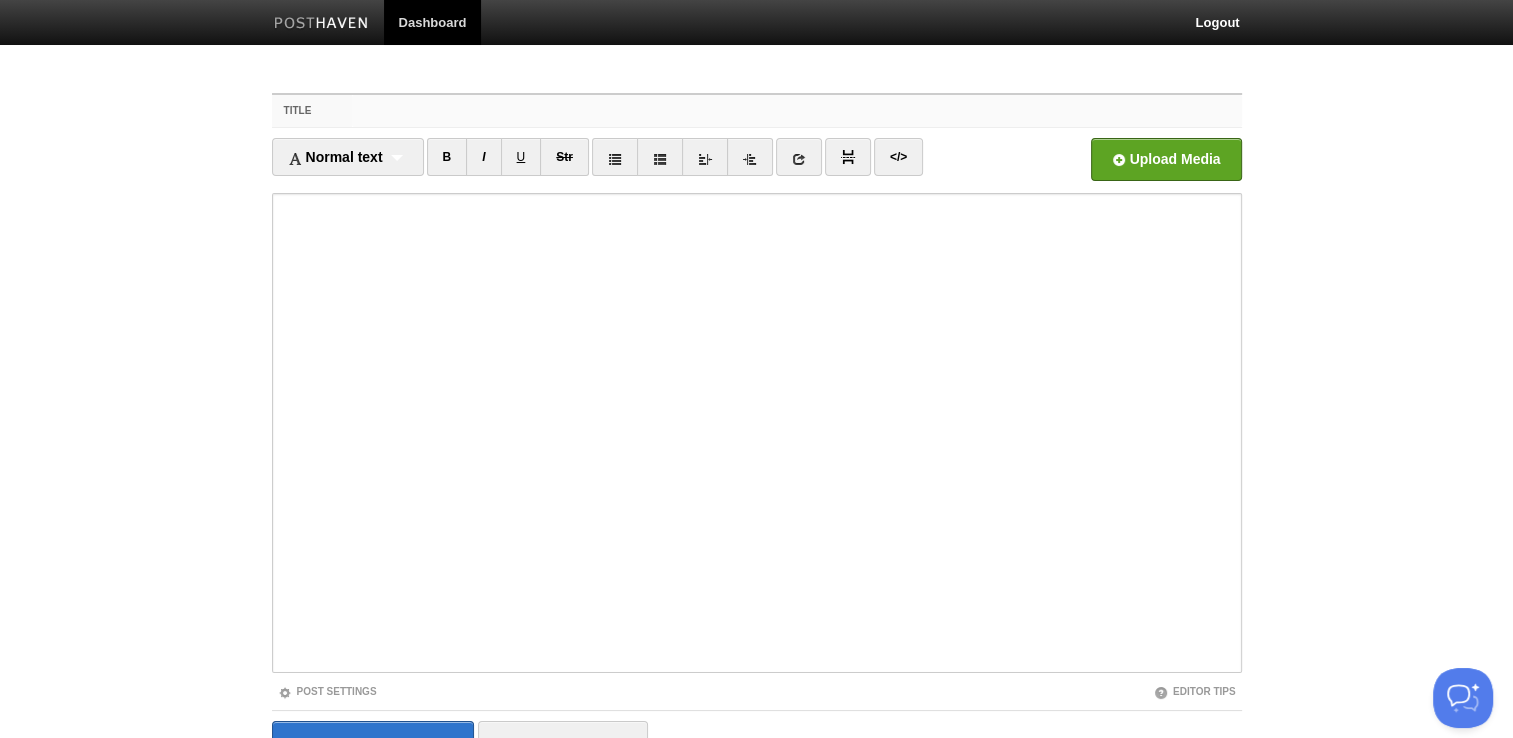 click on "Title" at bounding box center (796, 111) 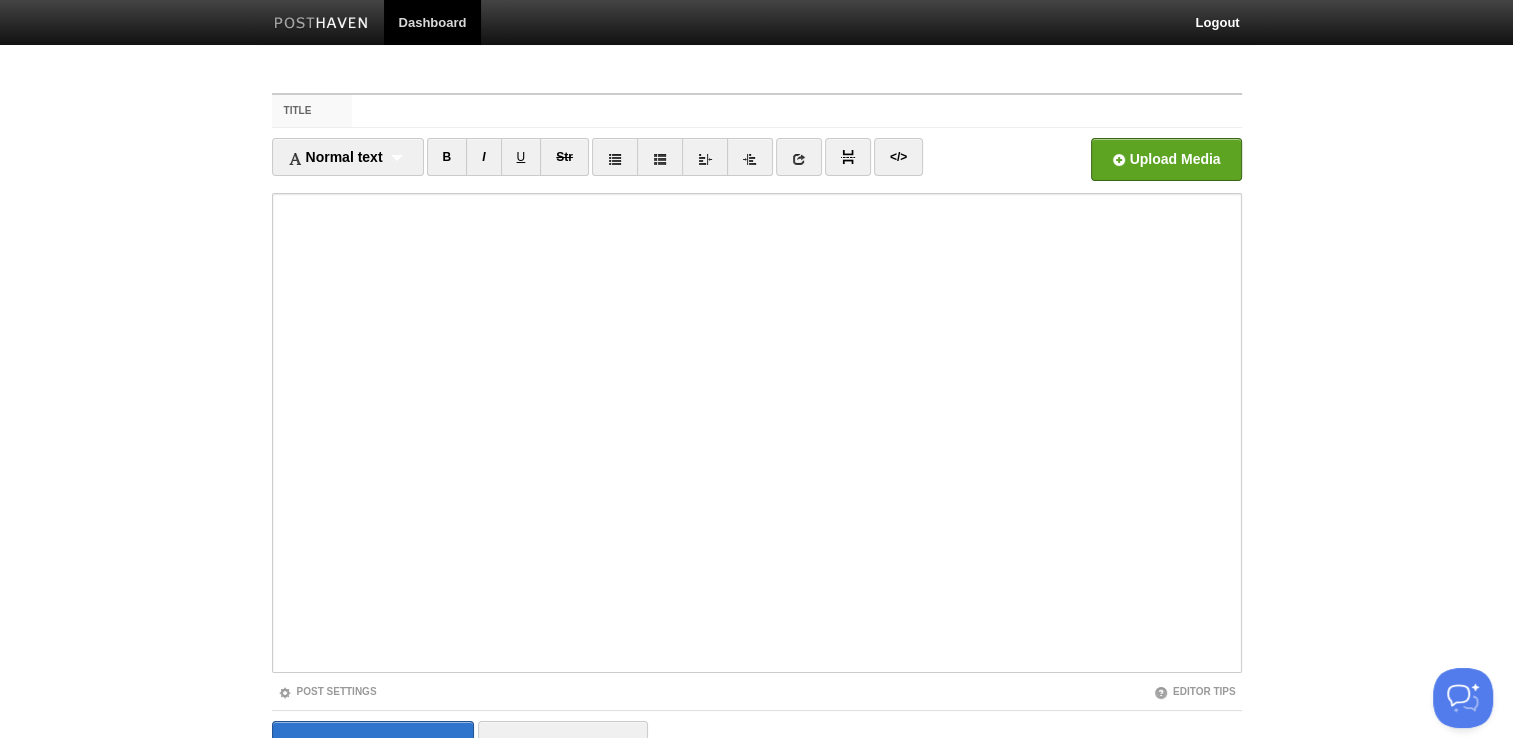 click on "Title" at bounding box center [312, 111] 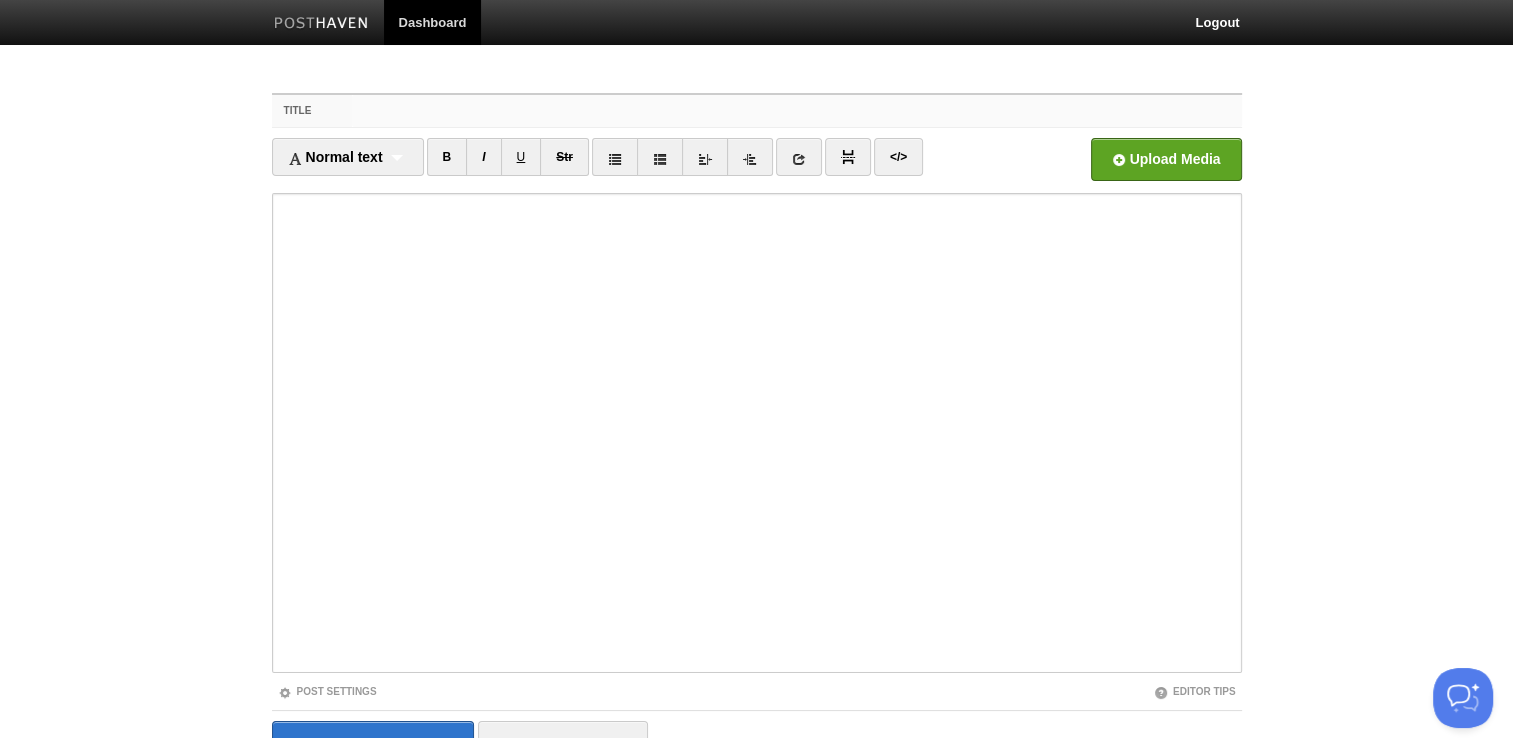 click on "Title" at bounding box center (796, 111) 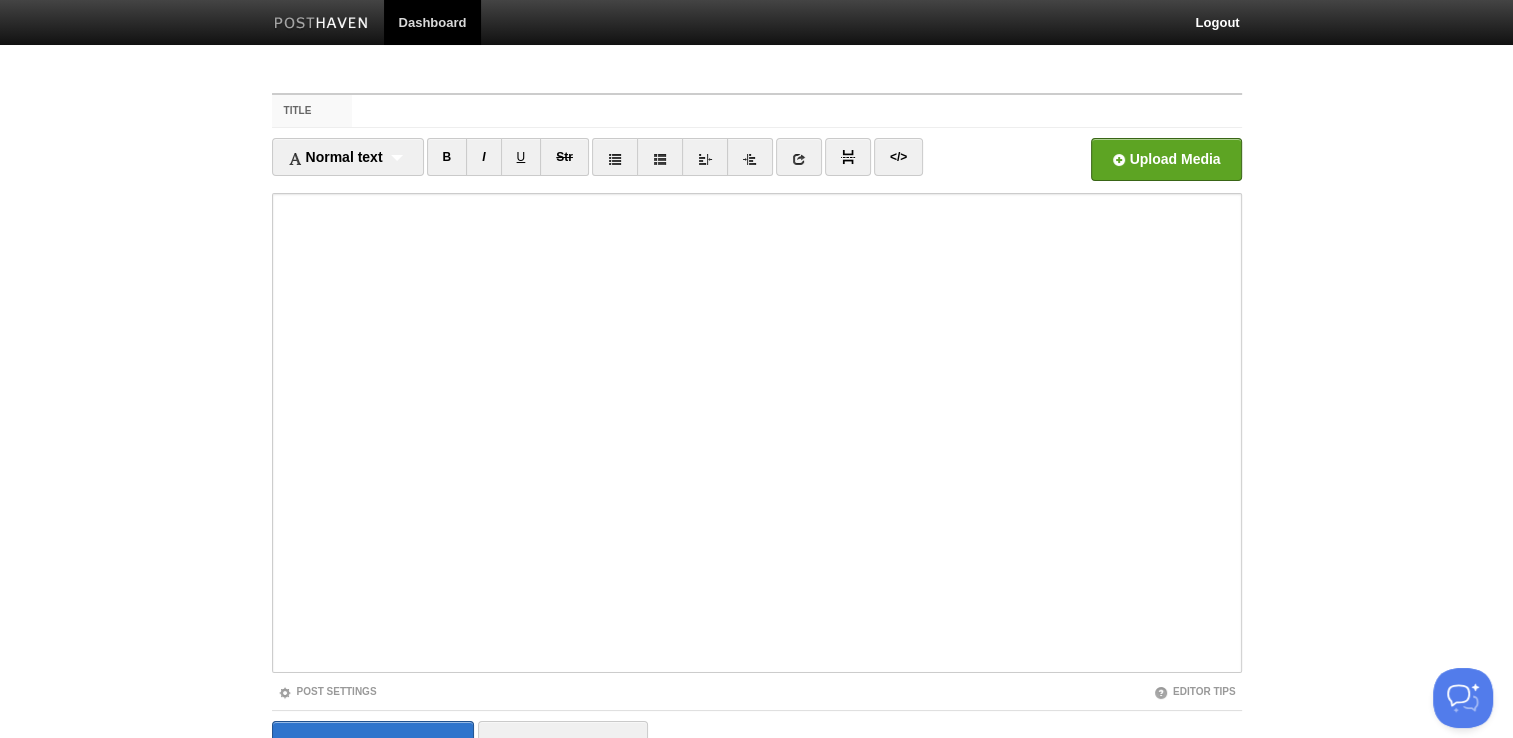 click on "Dashboard
Logout
Your Sites Yamin's Blog
Create a new site
Edit your user profile
Edit your account
Suggest a feature
FAQ and Support
Title
Normal text
Normal text
Heading 1
Heading 2
Heading 3
B
I
U
Str" at bounding box center (756, 423) 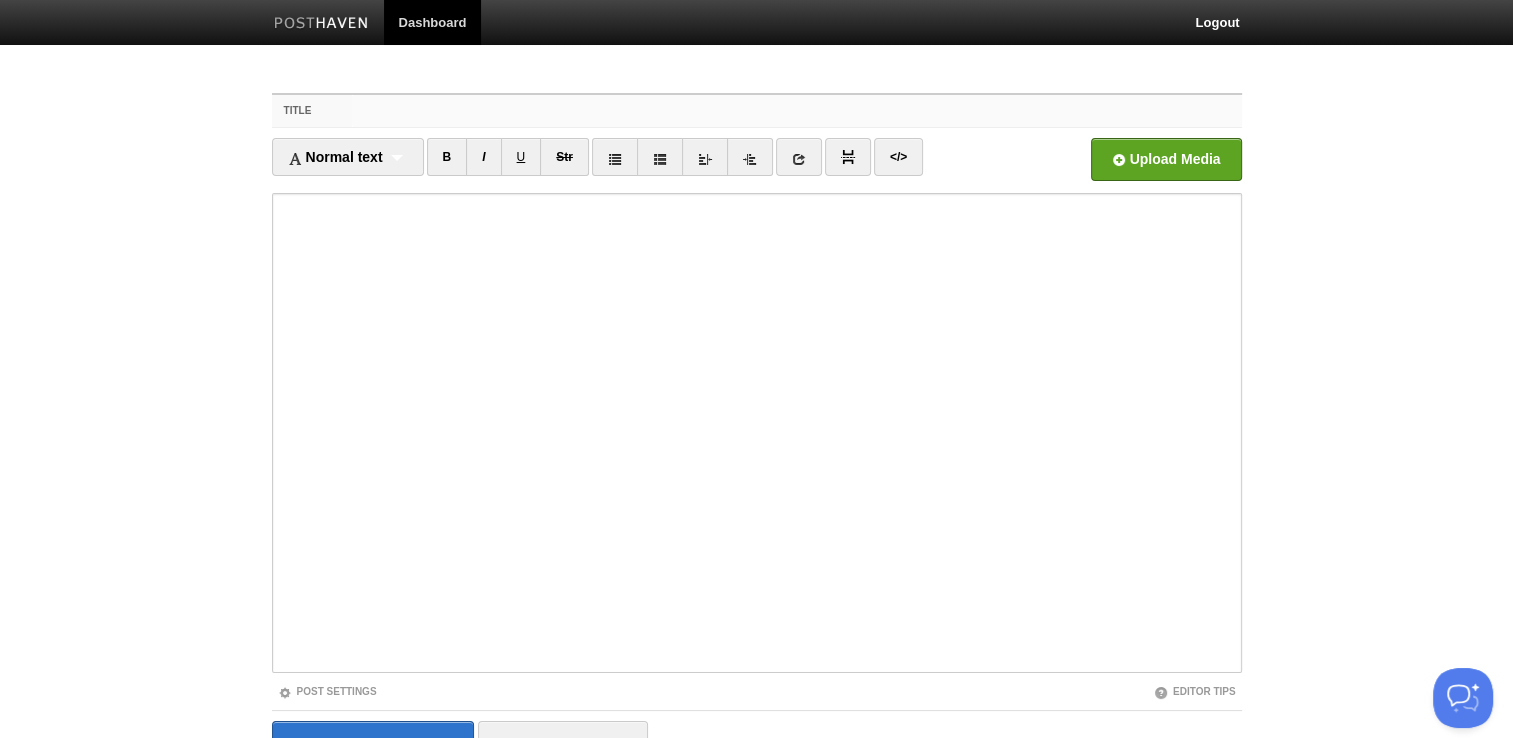 click on "Title" at bounding box center [796, 111] 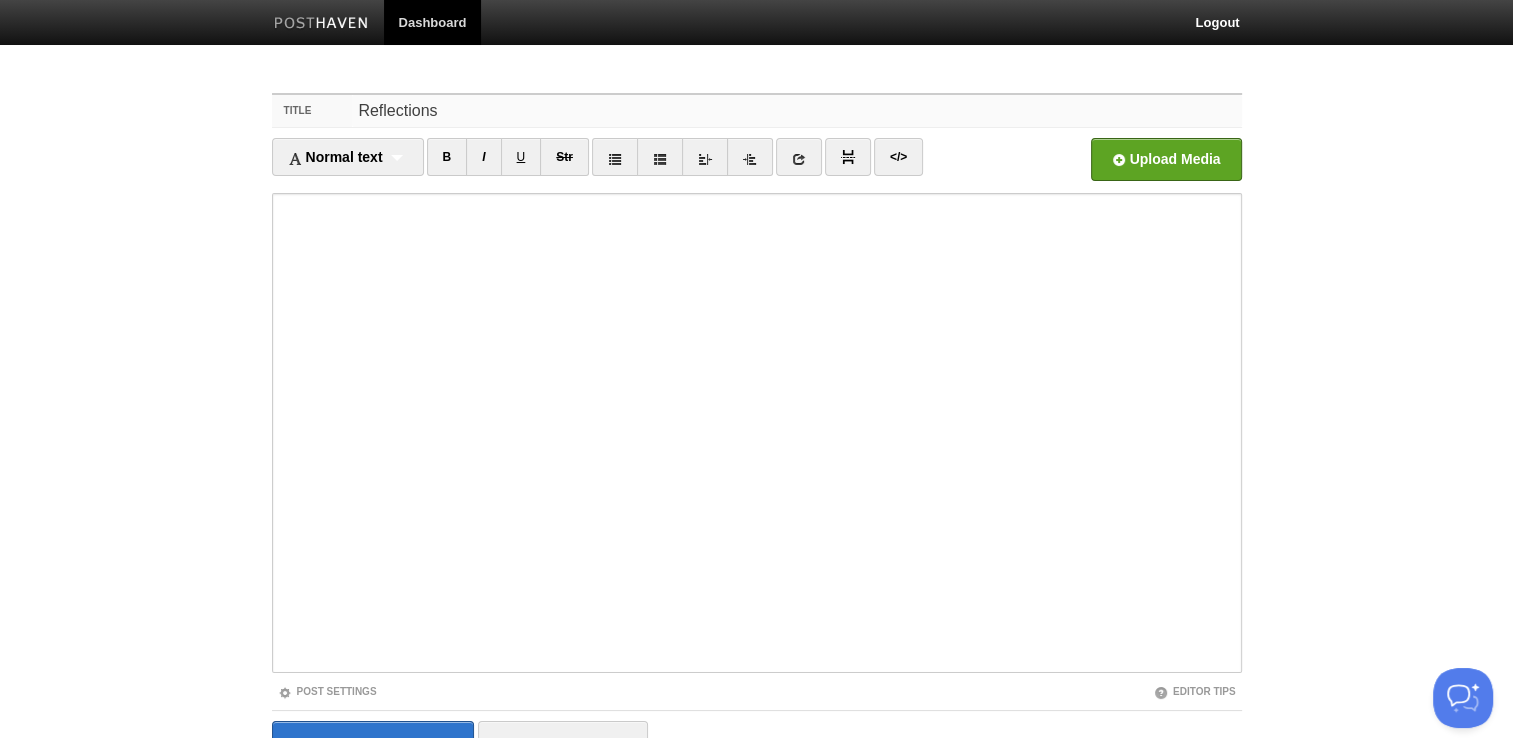 type on "Reflections" 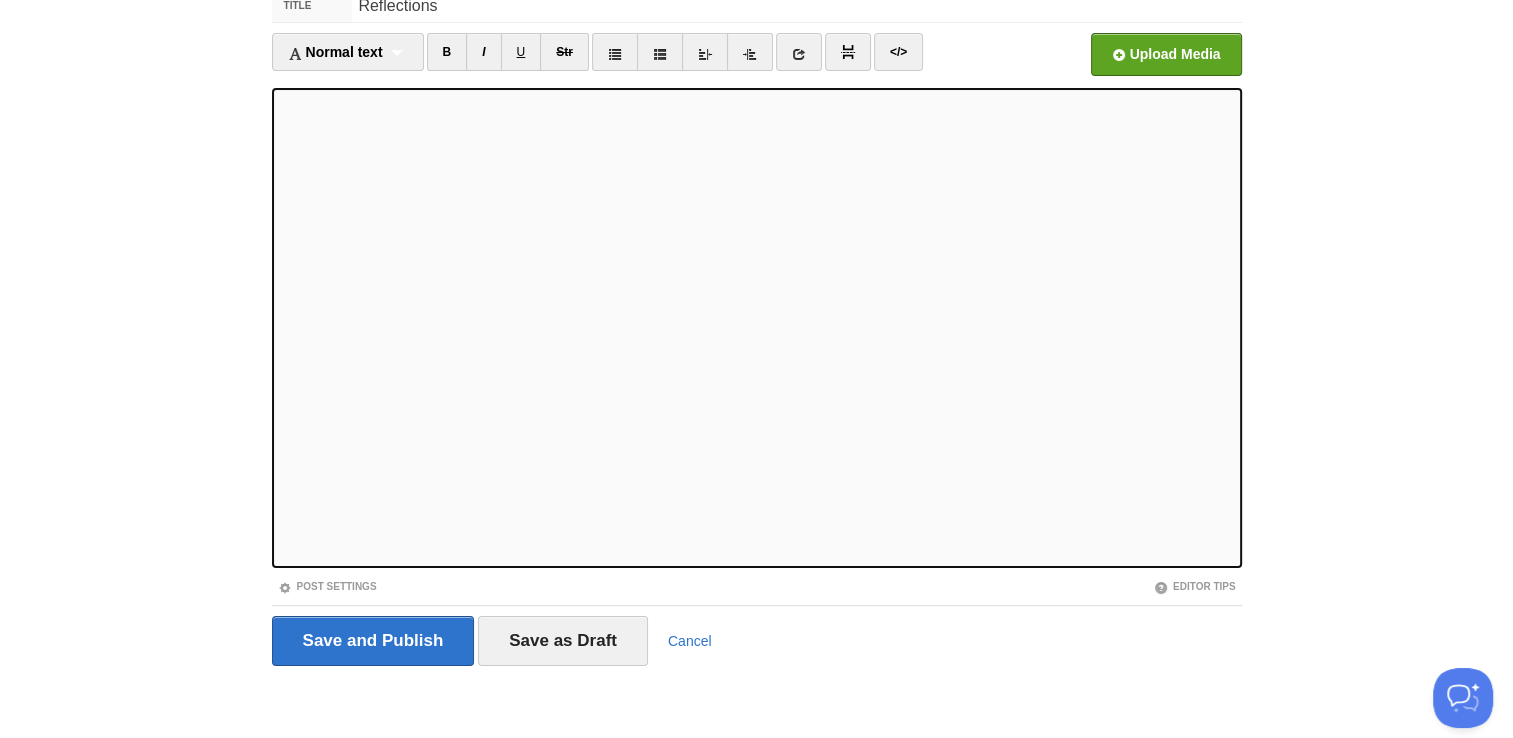 scroll, scrollTop: 0, scrollLeft: 0, axis: both 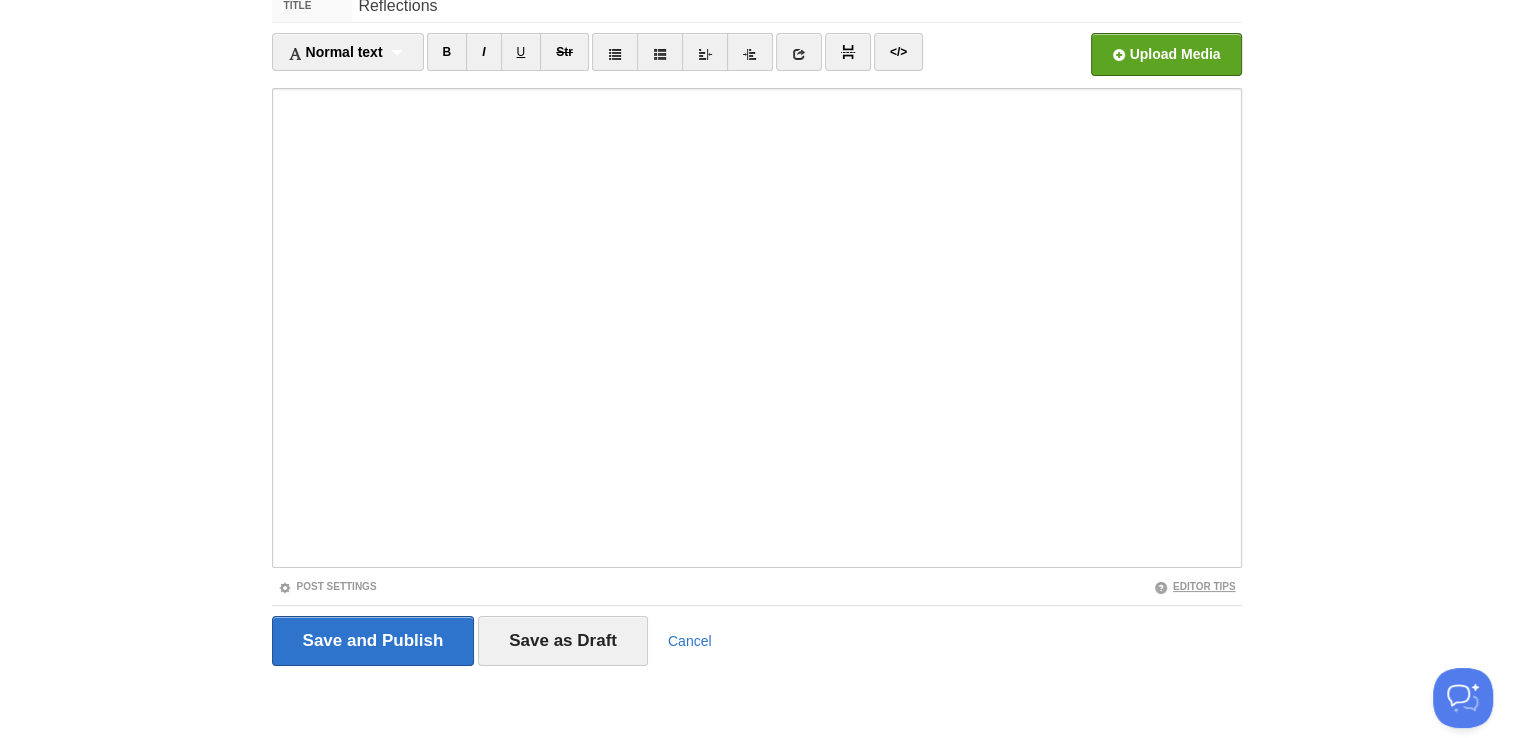 click on "Editor Tips" at bounding box center [1195, 586] 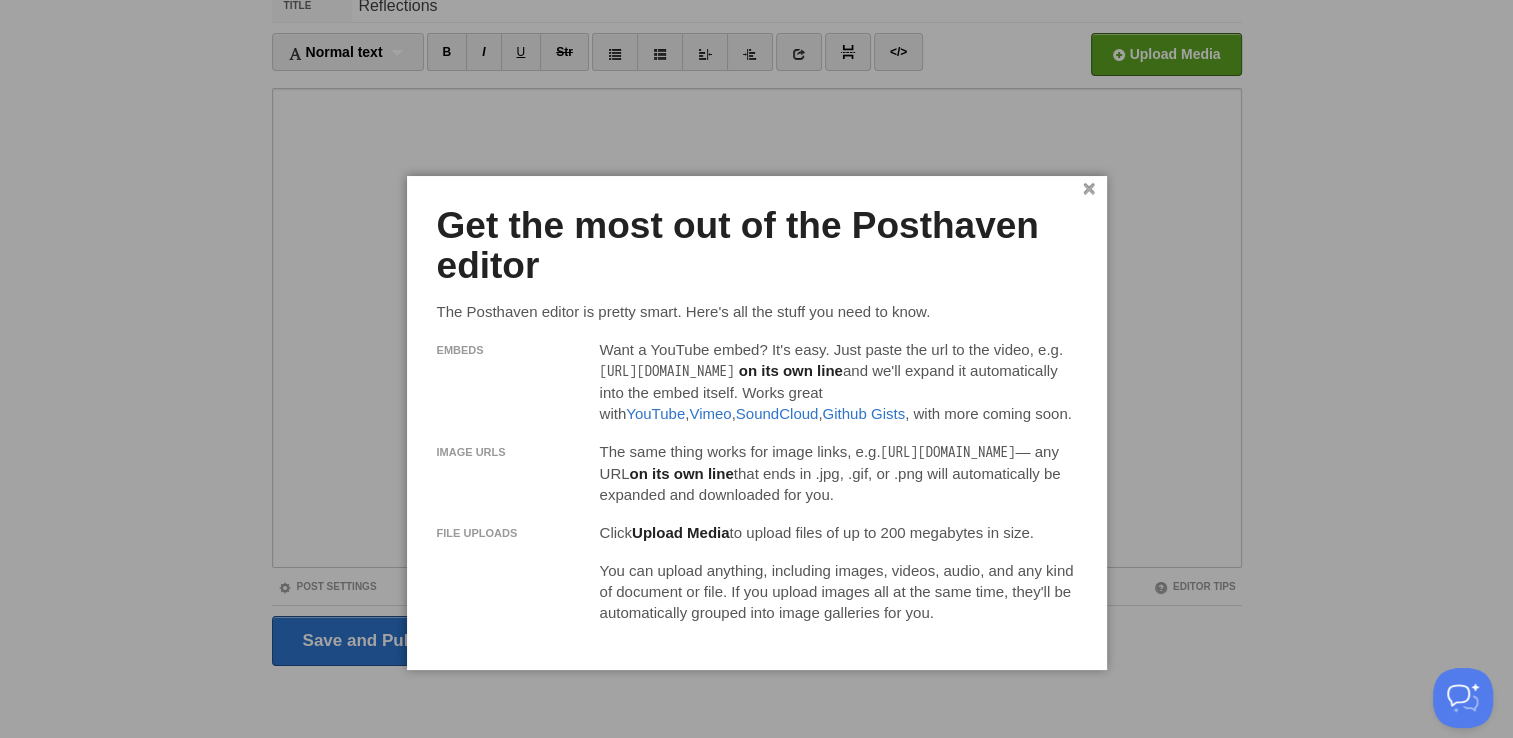 click on "×
Get the most out of the Posthaven editor
The Posthaven editor is pretty smart. Here's all the stuff you need to know.
Embeds
Want a YouTube embed? It's easy. Just paste the url to the video, e.g.
http://www.youtube.com/watch?v=oHg5SJYRHA0   on its own line  and
we'll expand it automatically into the embed itself. Works great with
YouTube ,
Vimeo ,
SoundCloud ,
Github Gists , with more coming soon.
Image URLS
The same thing works for image links, e.g.  http://foo.com/bar.jpg  —
any URL  on its own line
that ends in .jpg, .gif, or .png will automatically be expanded and downloaded for you.
File Uploads
Click  Upload Media  to upload files of up to 200 megabytes in size." at bounding box center [757, 423] 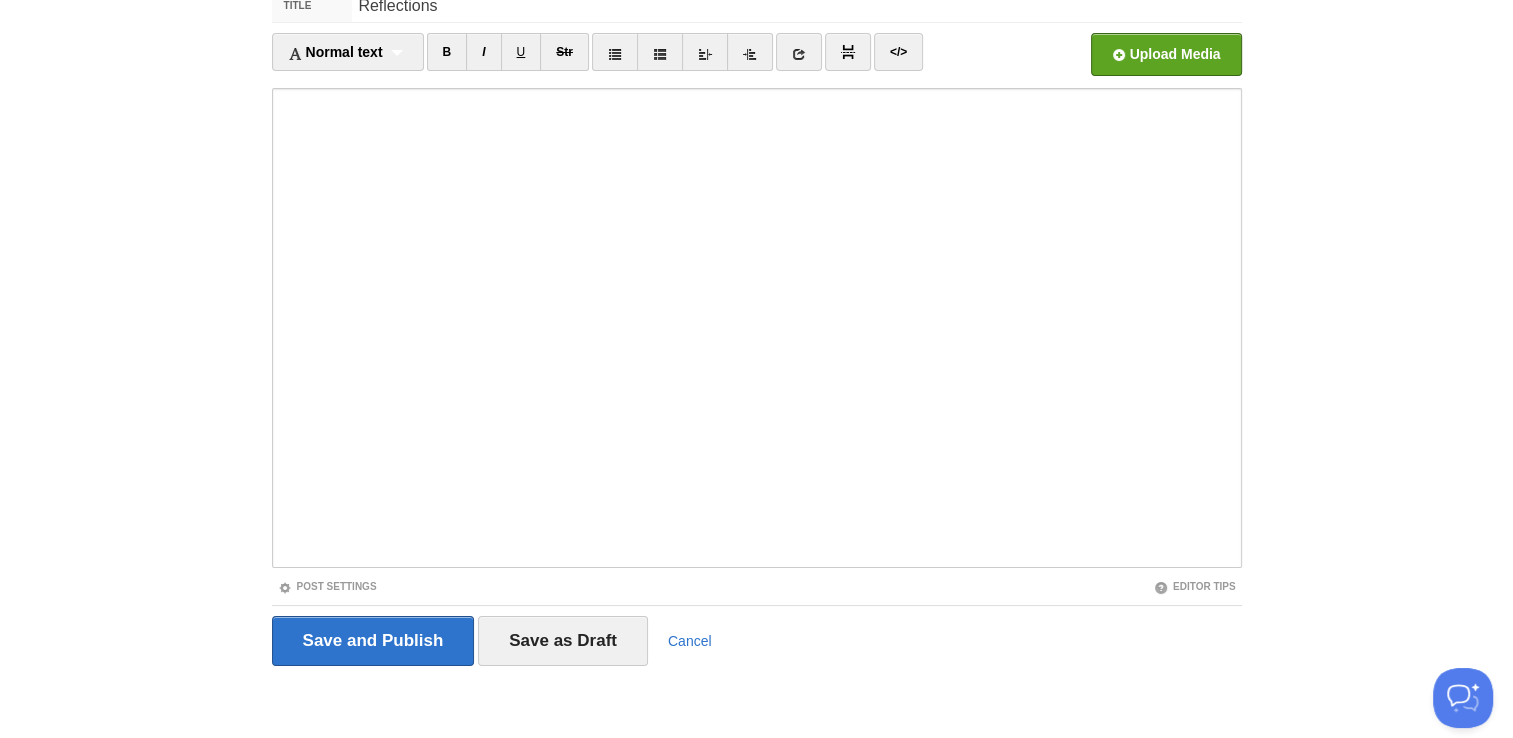 scroll, scrollTop: 0, scrollLeft: 0, axis: both 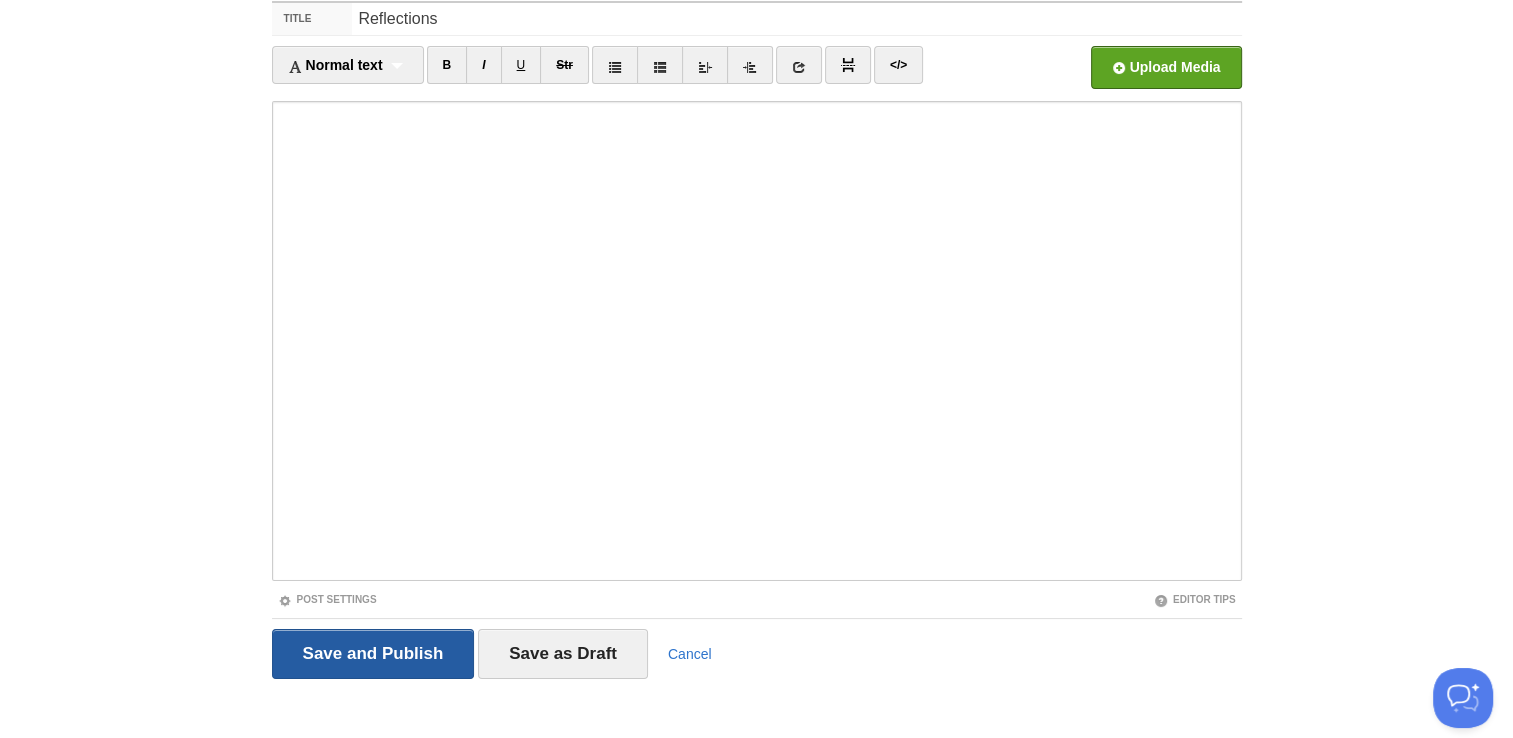 click on "Save and Publish" at bounding box center [373, 654] 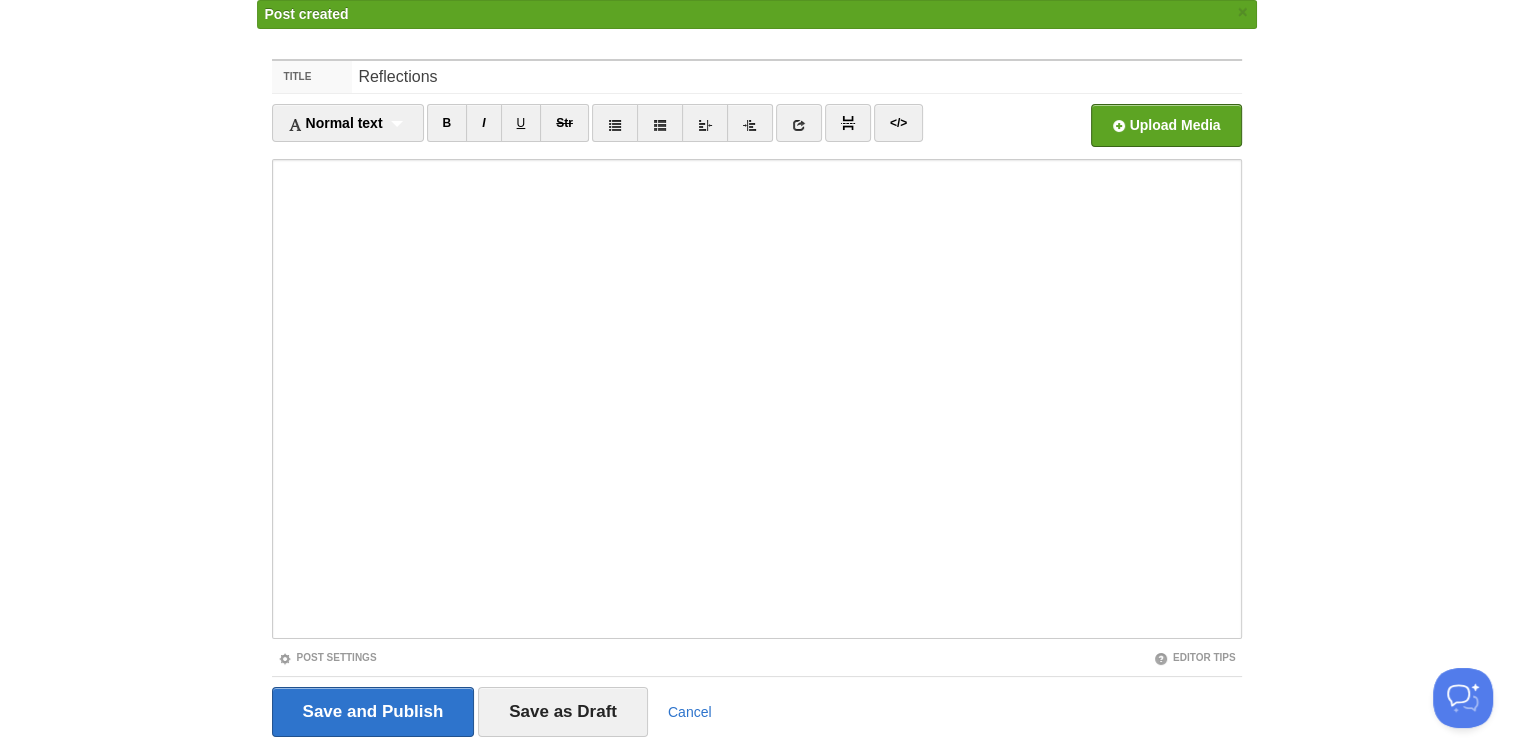 scroll, scrollTop: 0, scrollLeft: 0, axis: both 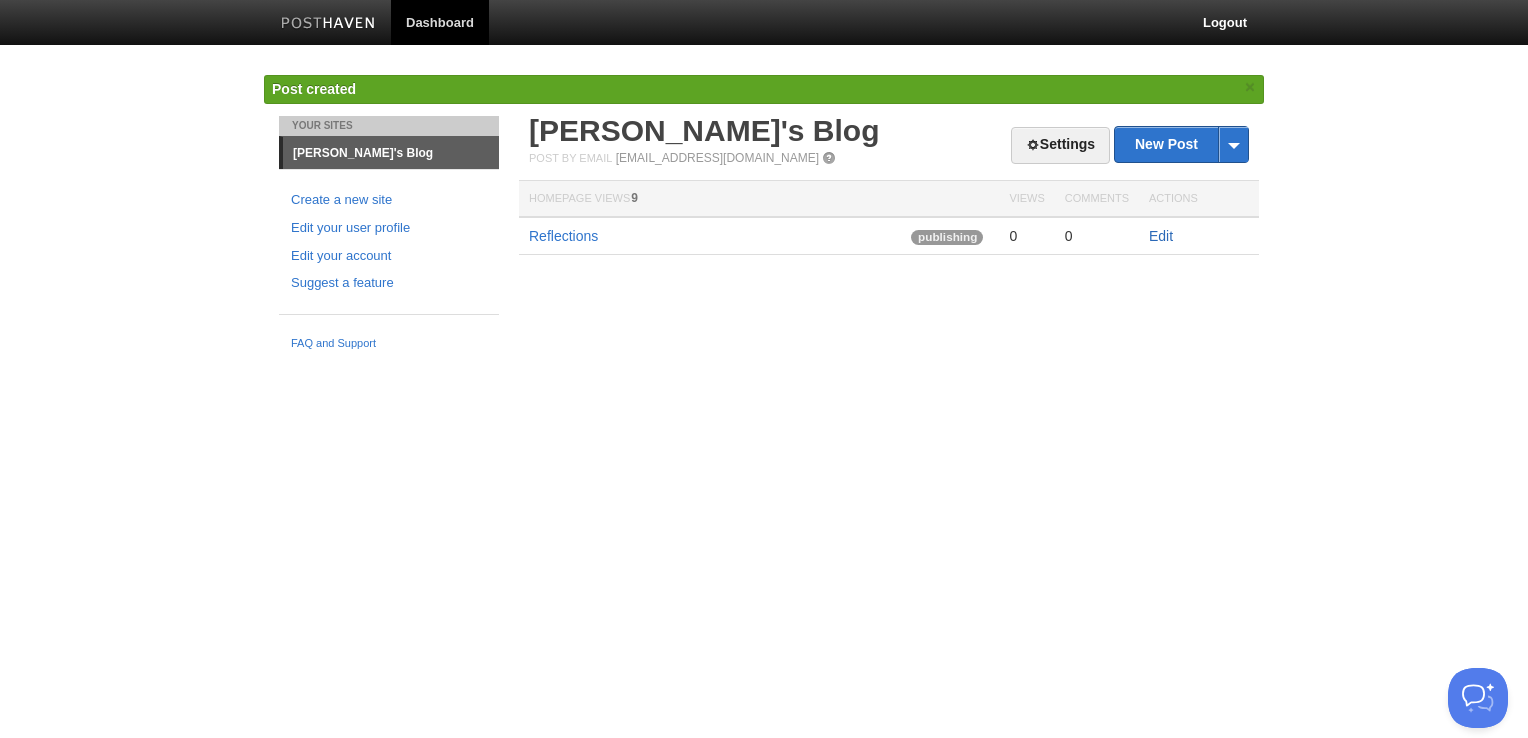 click on "Edit" at bounding box center [1161, 236] 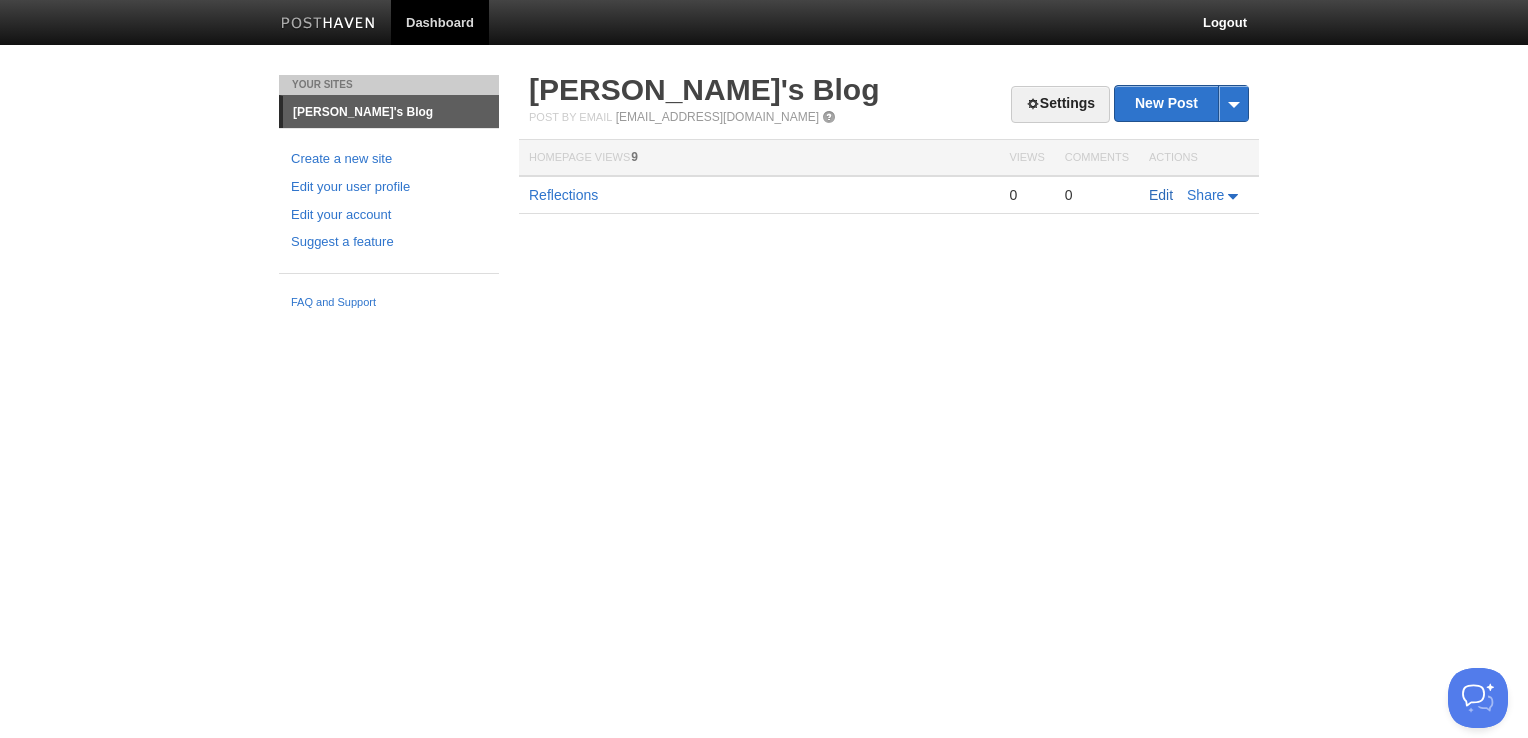 click on "Edit
Share" at bounding box center [1199, 195] 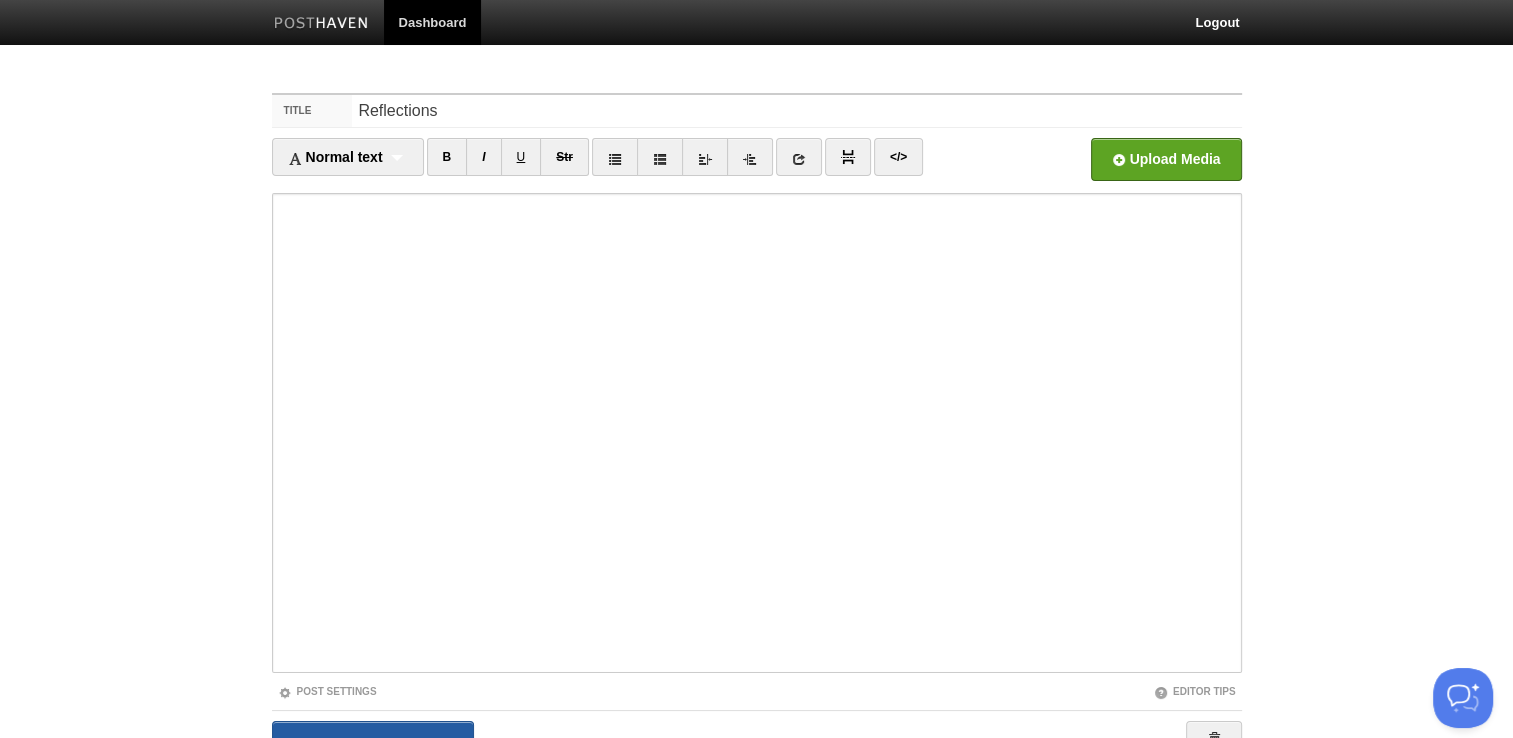 click on "Save and Publish" at bounding box center [373, 746] 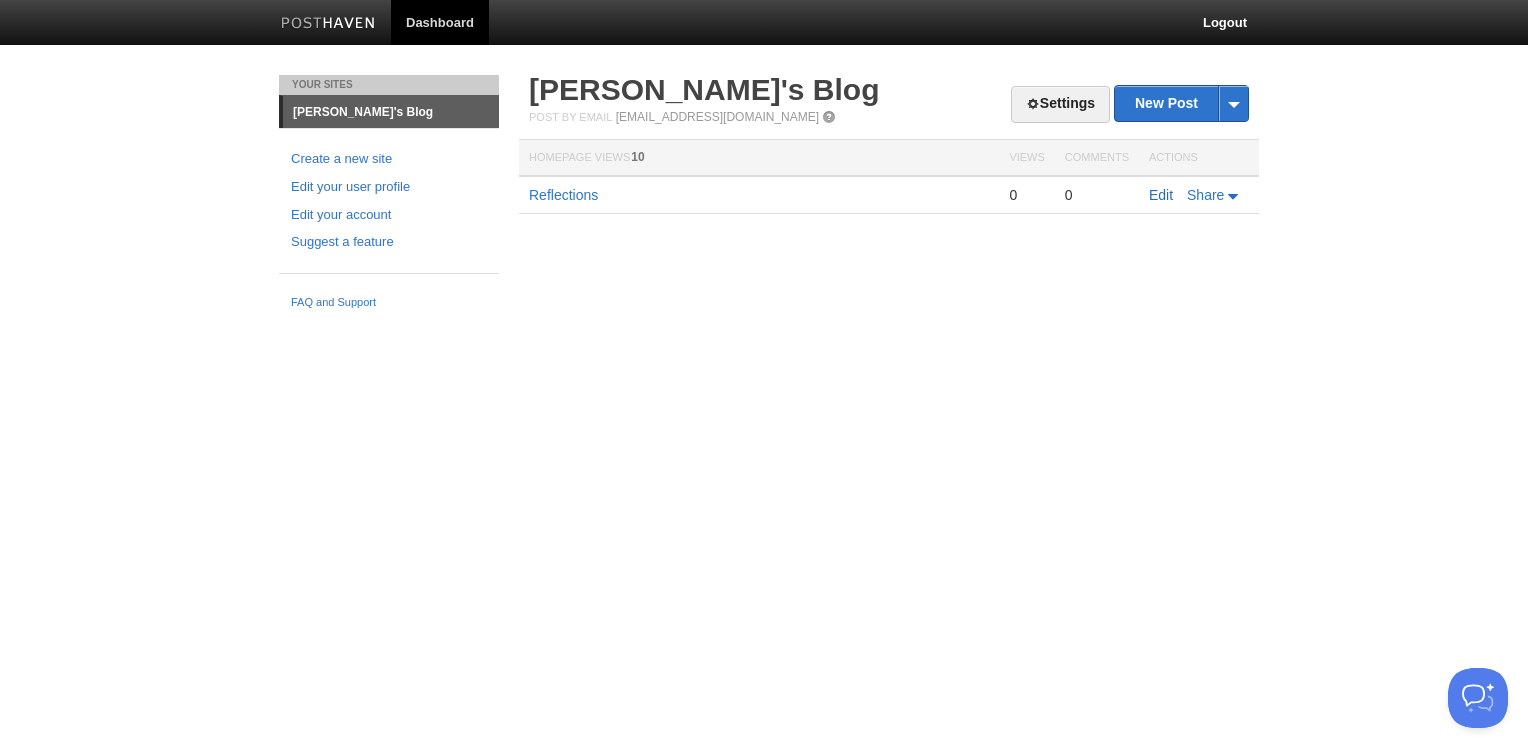 click on "Edit" at bounding box center [1161, 195] 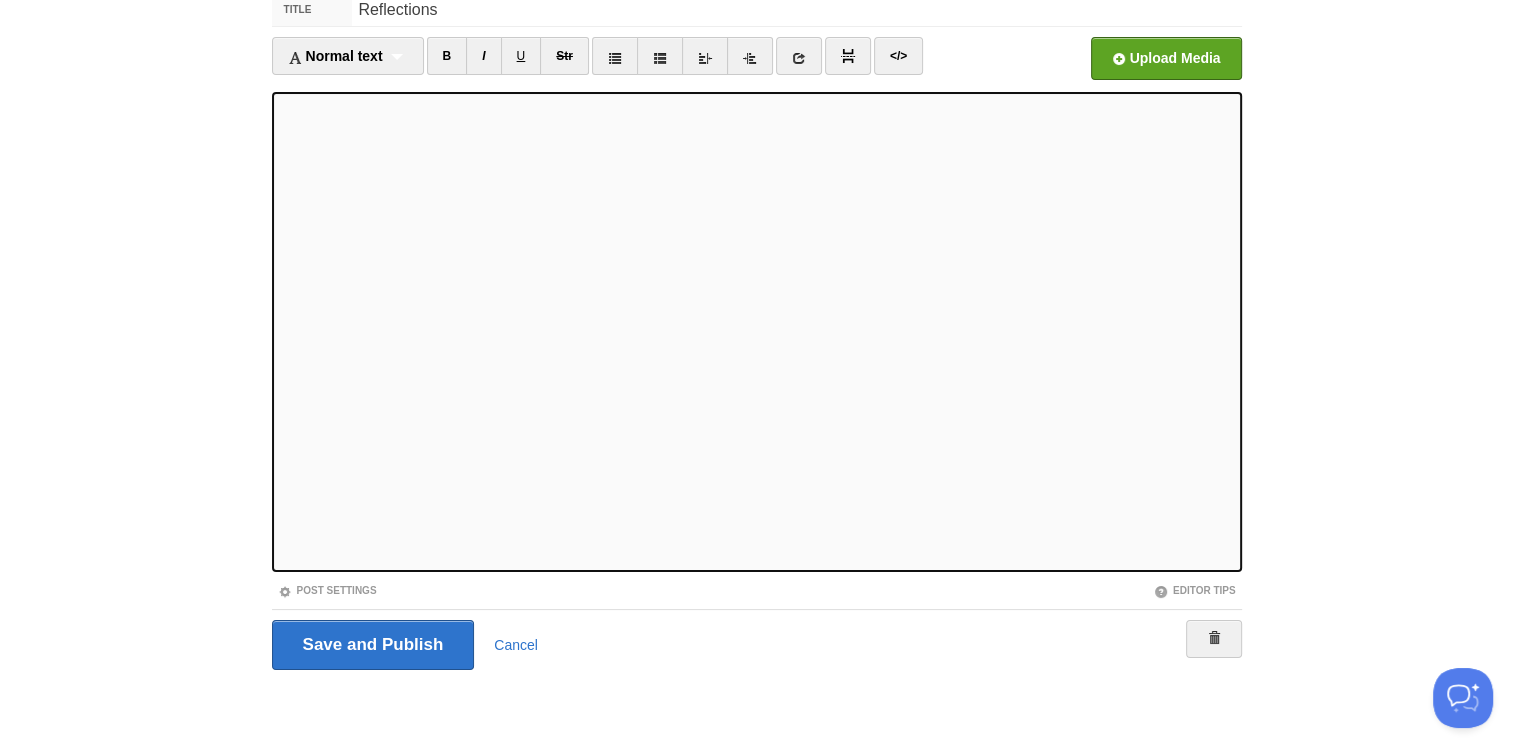 scroll, scrollTop: 105, scrollLeft: 0, axis: vertical 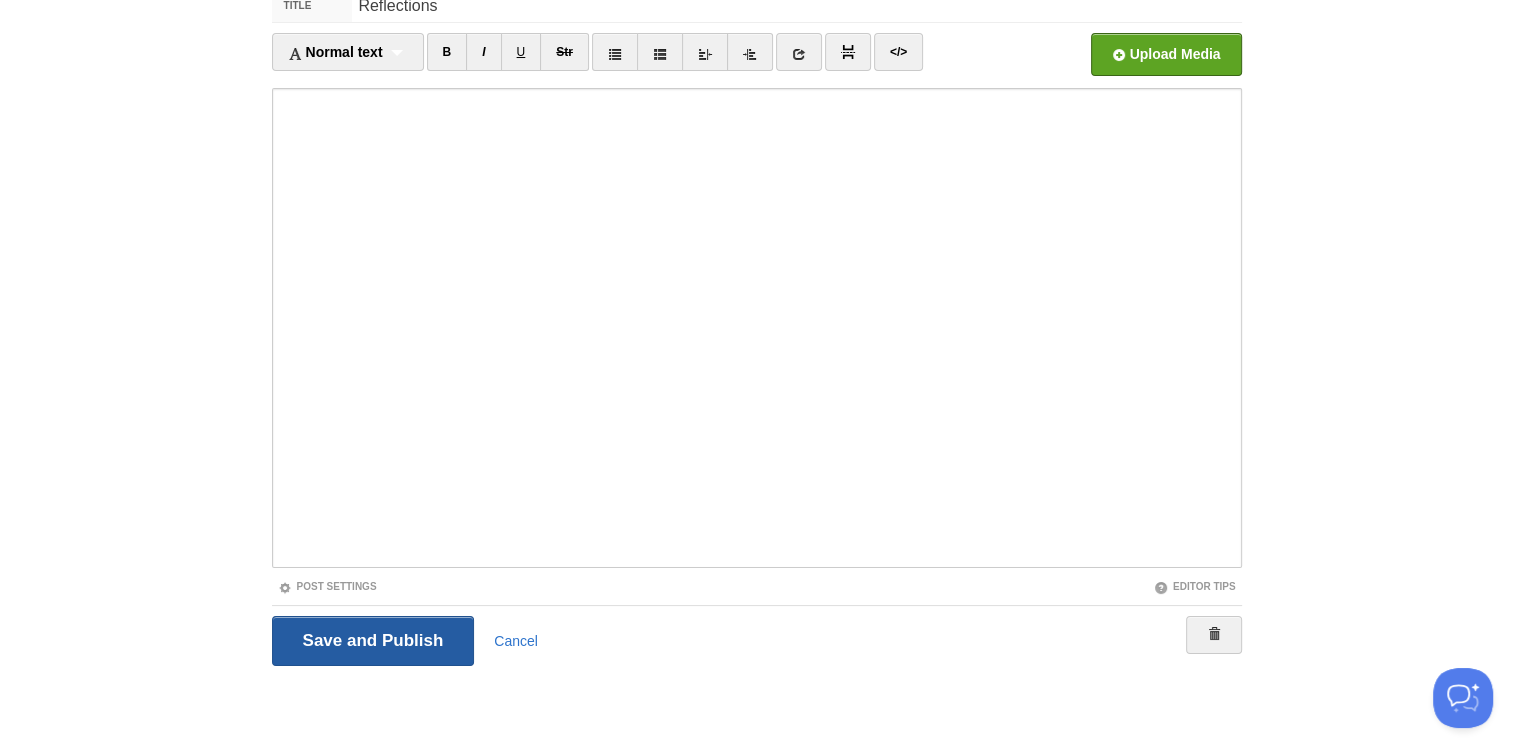 click on "Save and Publish" at bounding box center [373, 641] 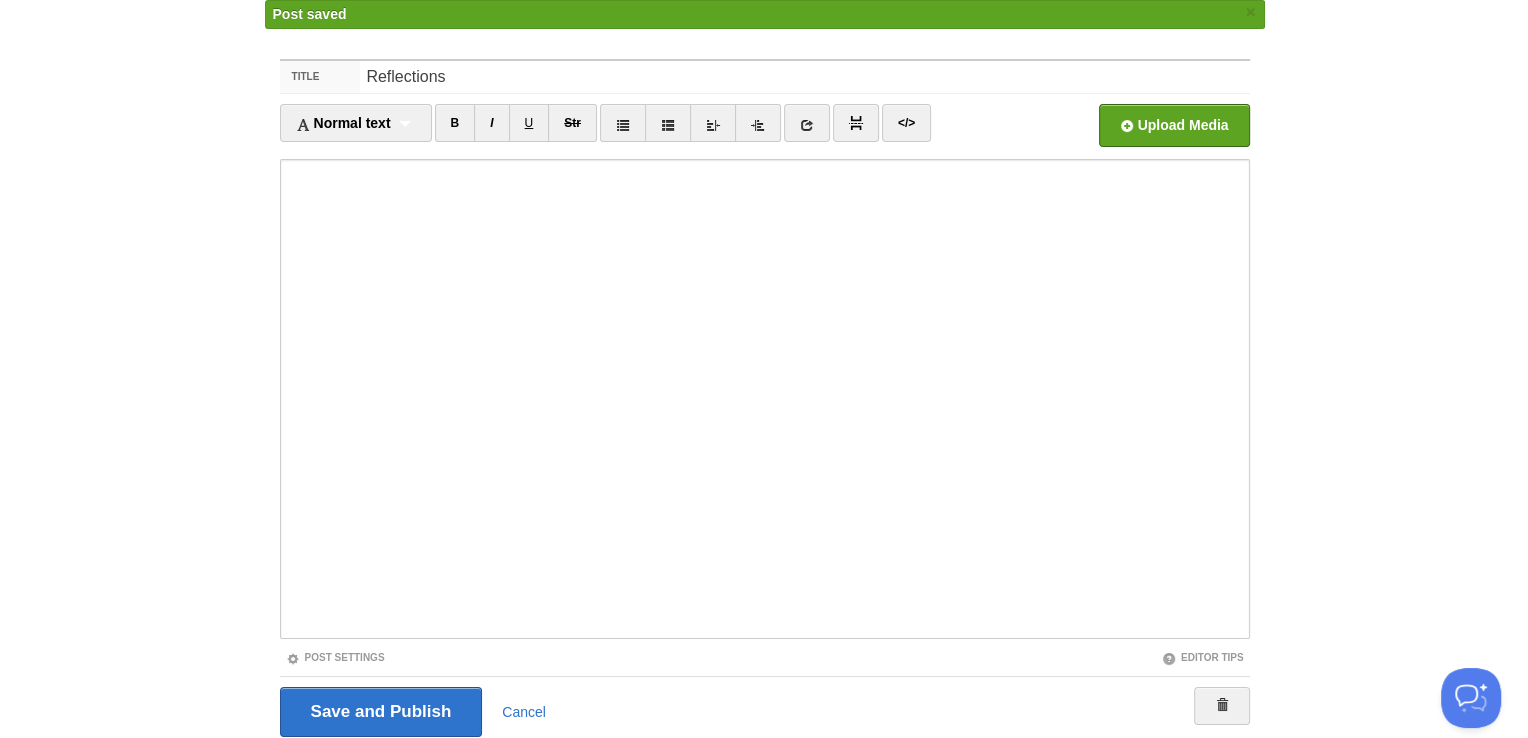 scroll, scrollTop: 0, scrollLeft: 0, axis: both 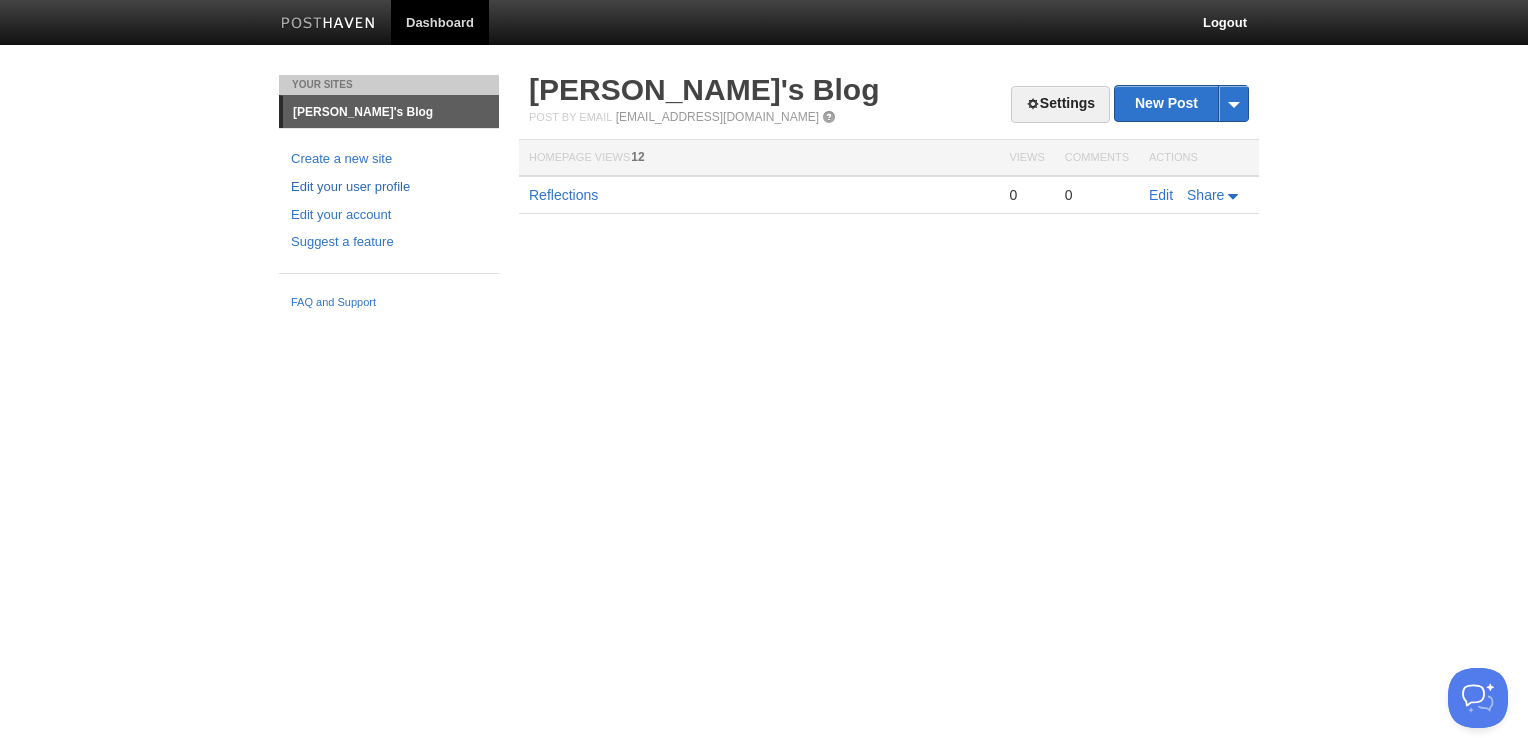 click on "Edit your user profile" at bounding box center (389, 187) 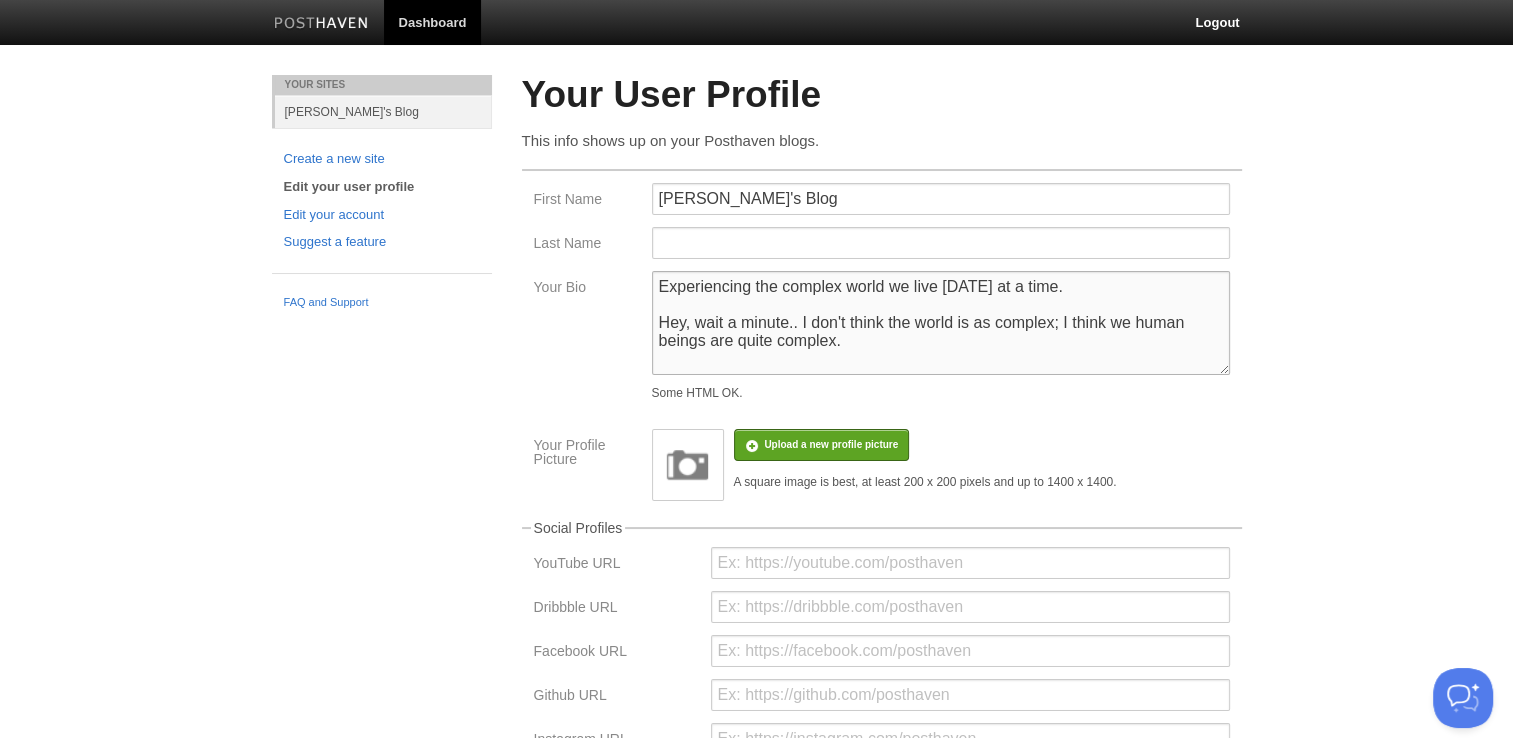 drag, startPoint x: 860, startPoint y: 351, endPoint x: 667, endPoint y: 320, distance: 195.47379 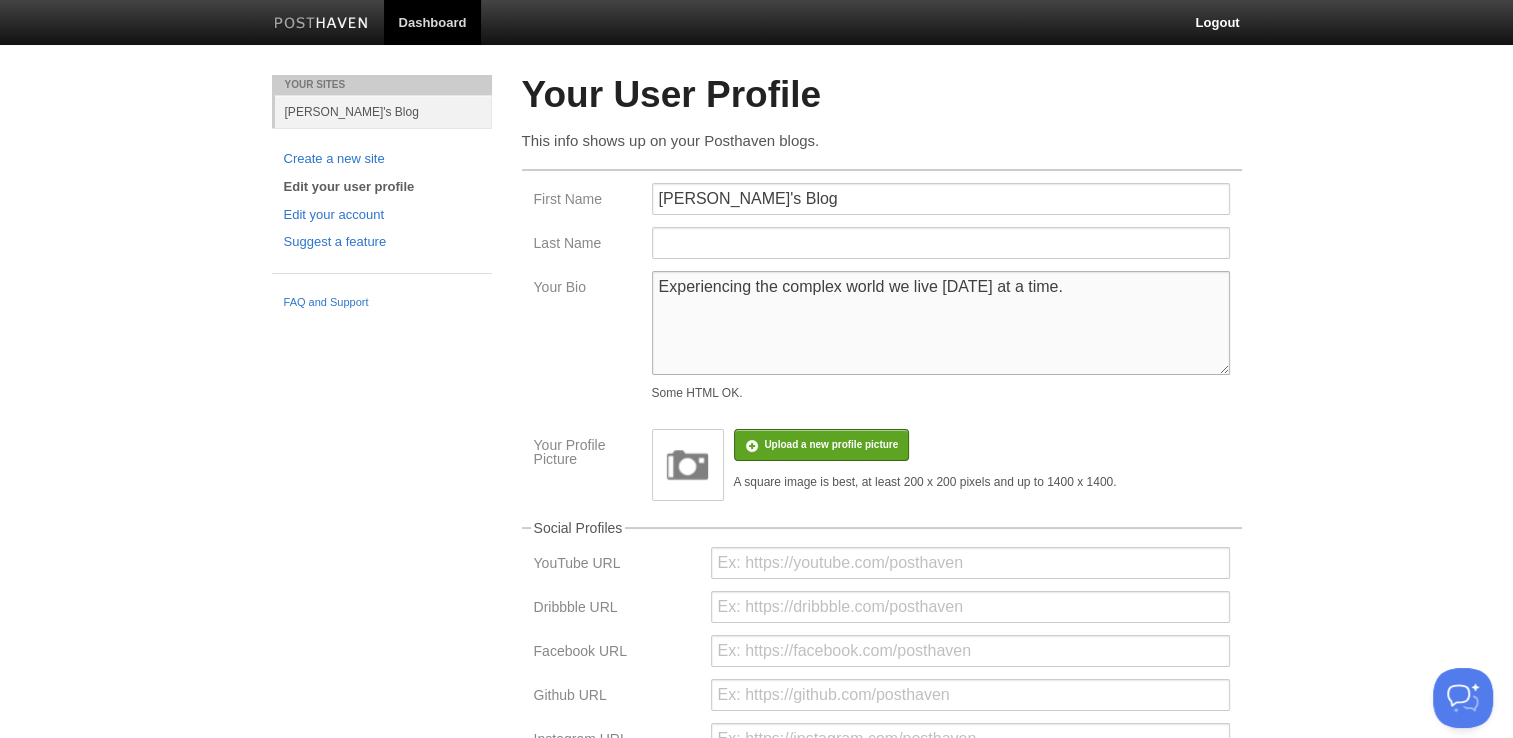 click on "Experiencing the complex world we live [DATE] at a time.
Hey, wait a minute.. I don't think the world is as complex; I think we human beings are quite complex." at bounding box center (941, 323) 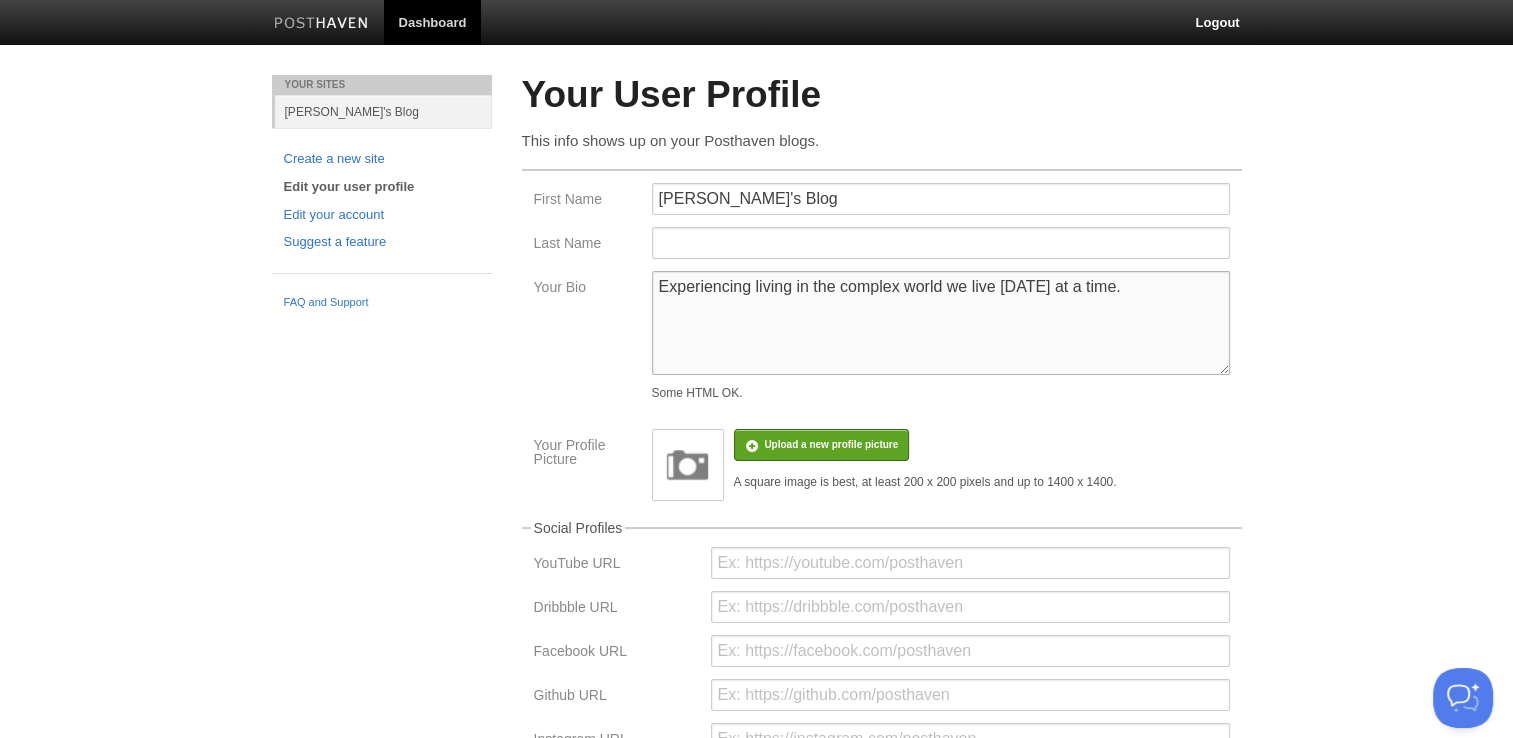 click on "Experiencing the complex world we live [DATE] at a time.
Hey, wait a minute.. I don't think the world is as complex; I think we human beings are quite complex." at bounding box center [941, 323] 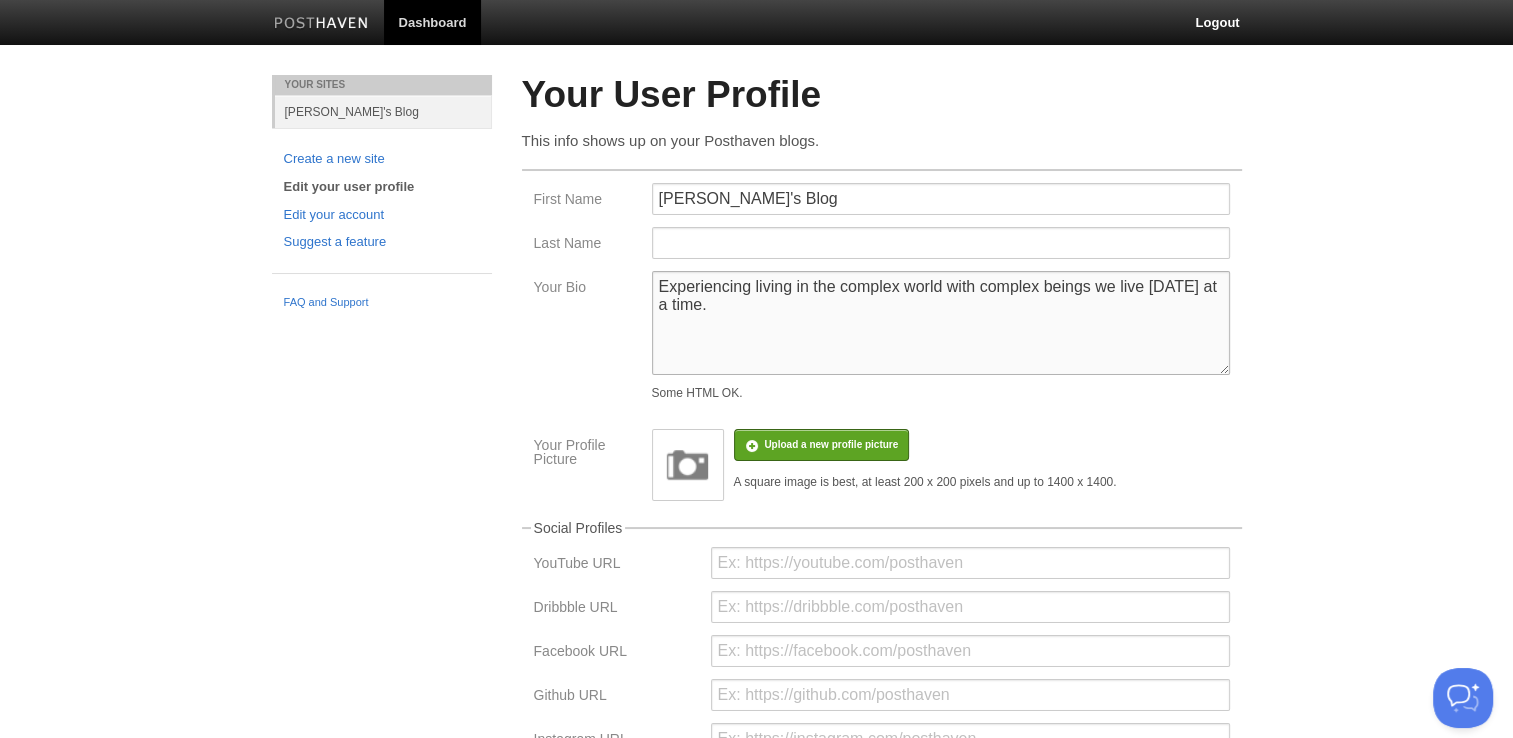 click on "Experiencing the complex world we live [DATE] at a time.
Hey, wait a minute.. I don't think the world is as complex; I think we human beings are quite complex." at bounding box center [941, 323] 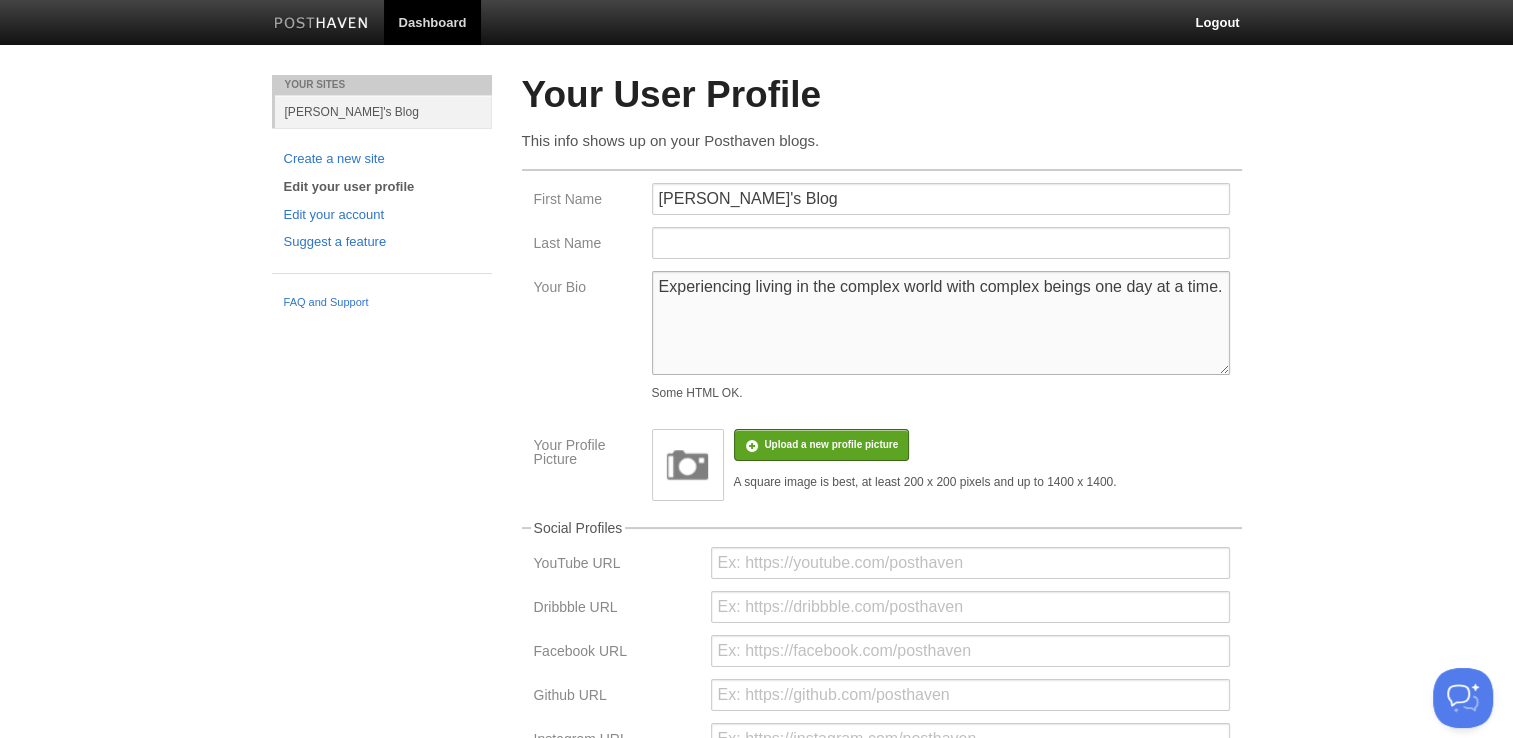 type on "Experiencing living in the complex world with complex beings one day at a time." 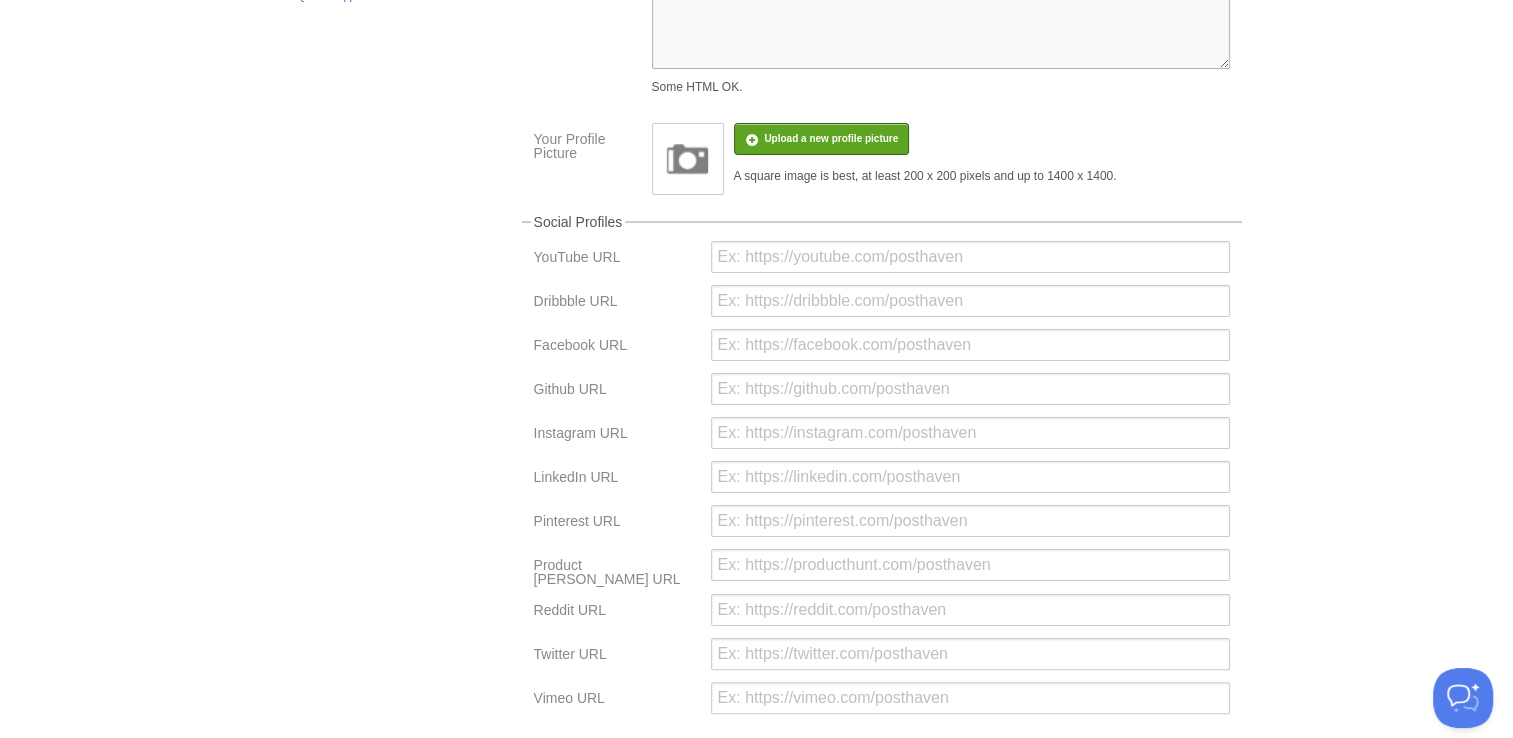 scroll, scrollTop: 453, scrollLeft: 0, axis: vertical 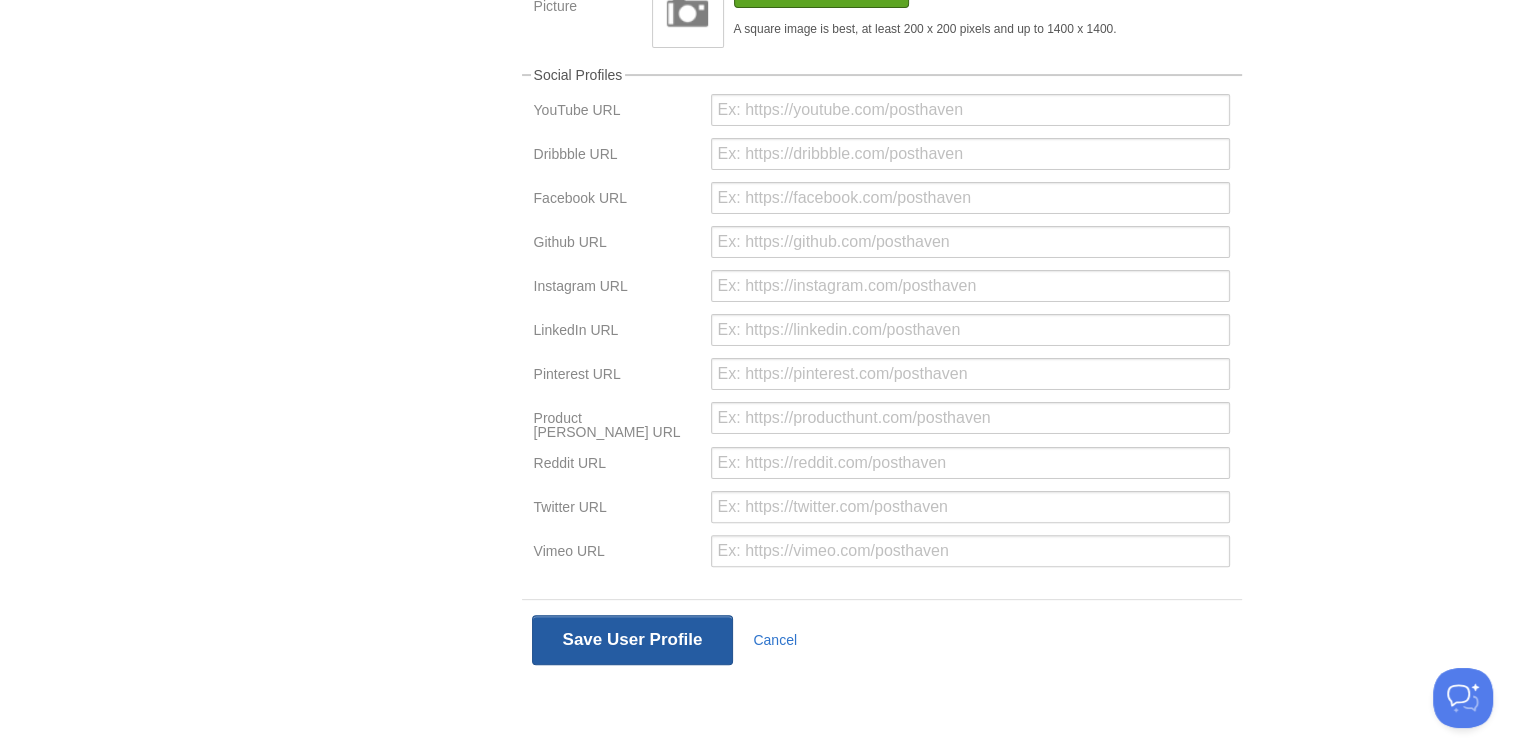click on "Save User Profile" at bounding box center [633, 640] 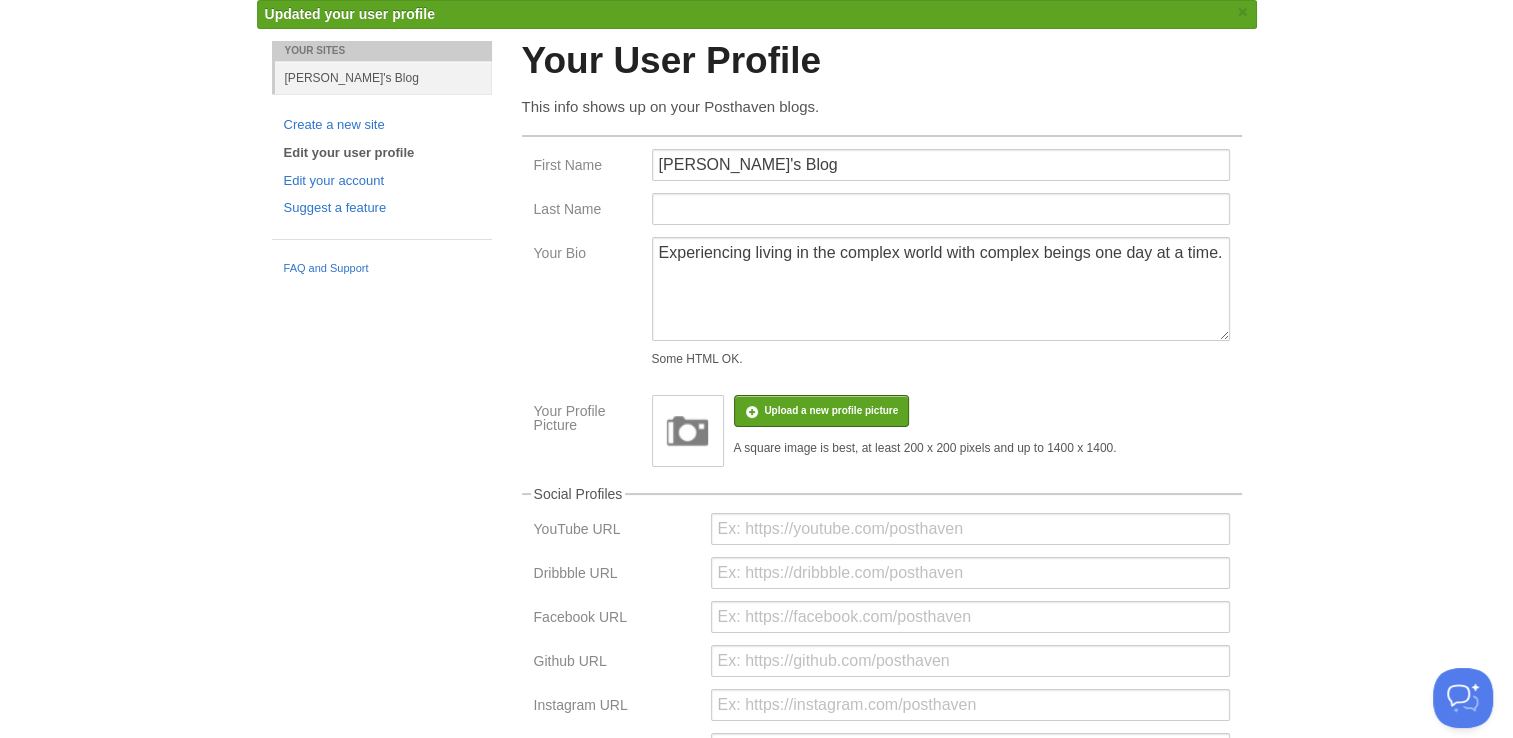 scroll, scrollTop: 0, scrollLeft: 0, axis: both 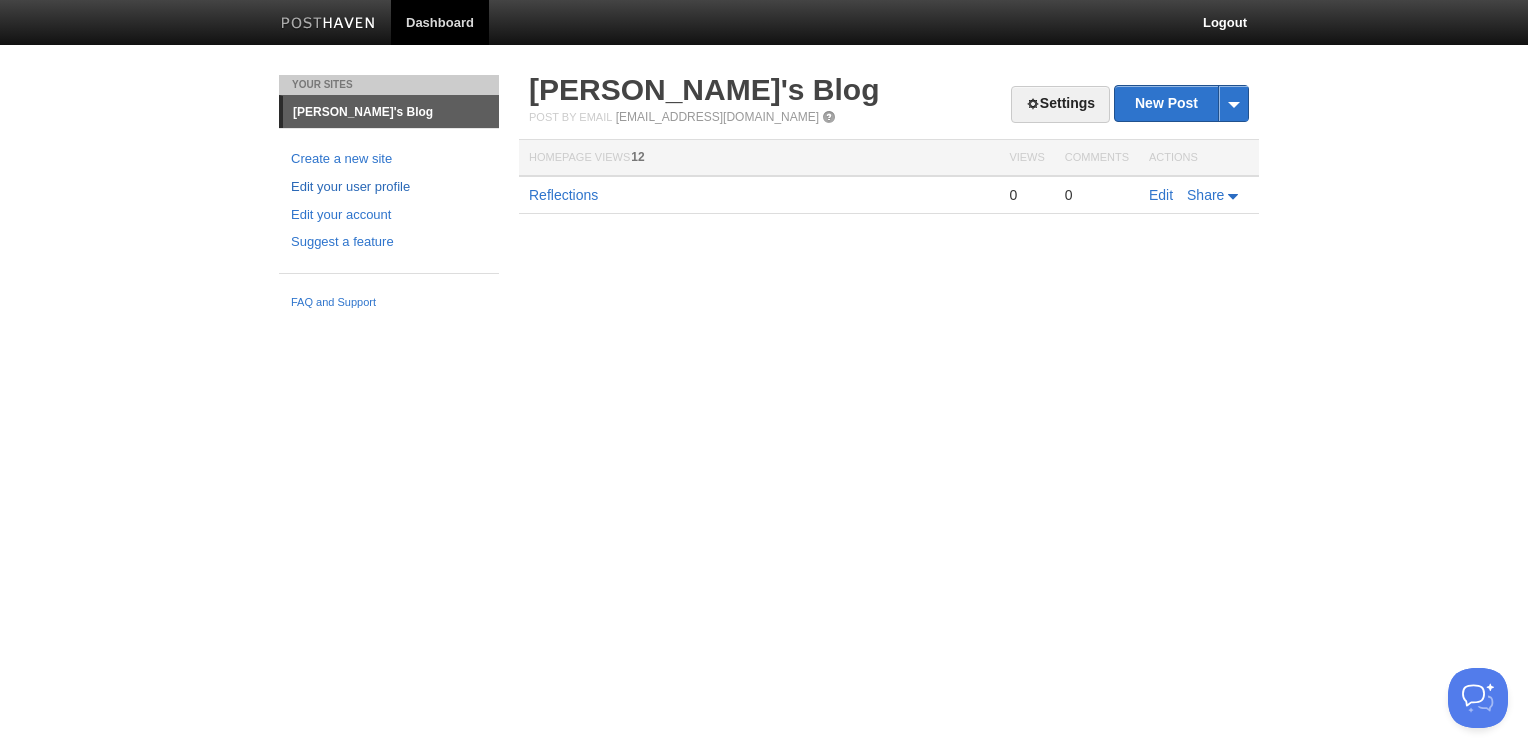 click on "Edit your user profile" at bounding box center [389, 187] 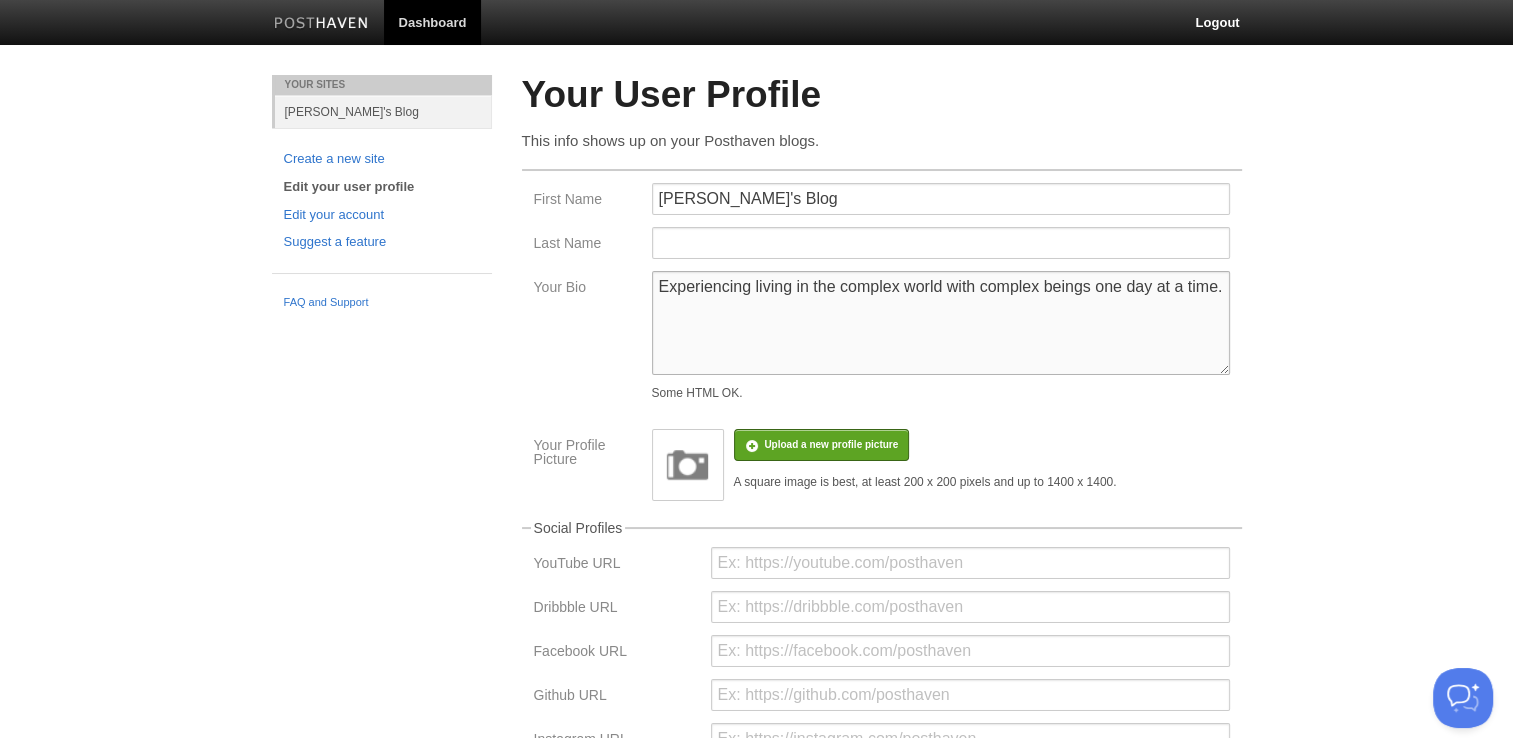 drag, startPoint x: 1214, startPoint y: 291, endPoint x: 758, endPoint y: 300, distance: 456.0888 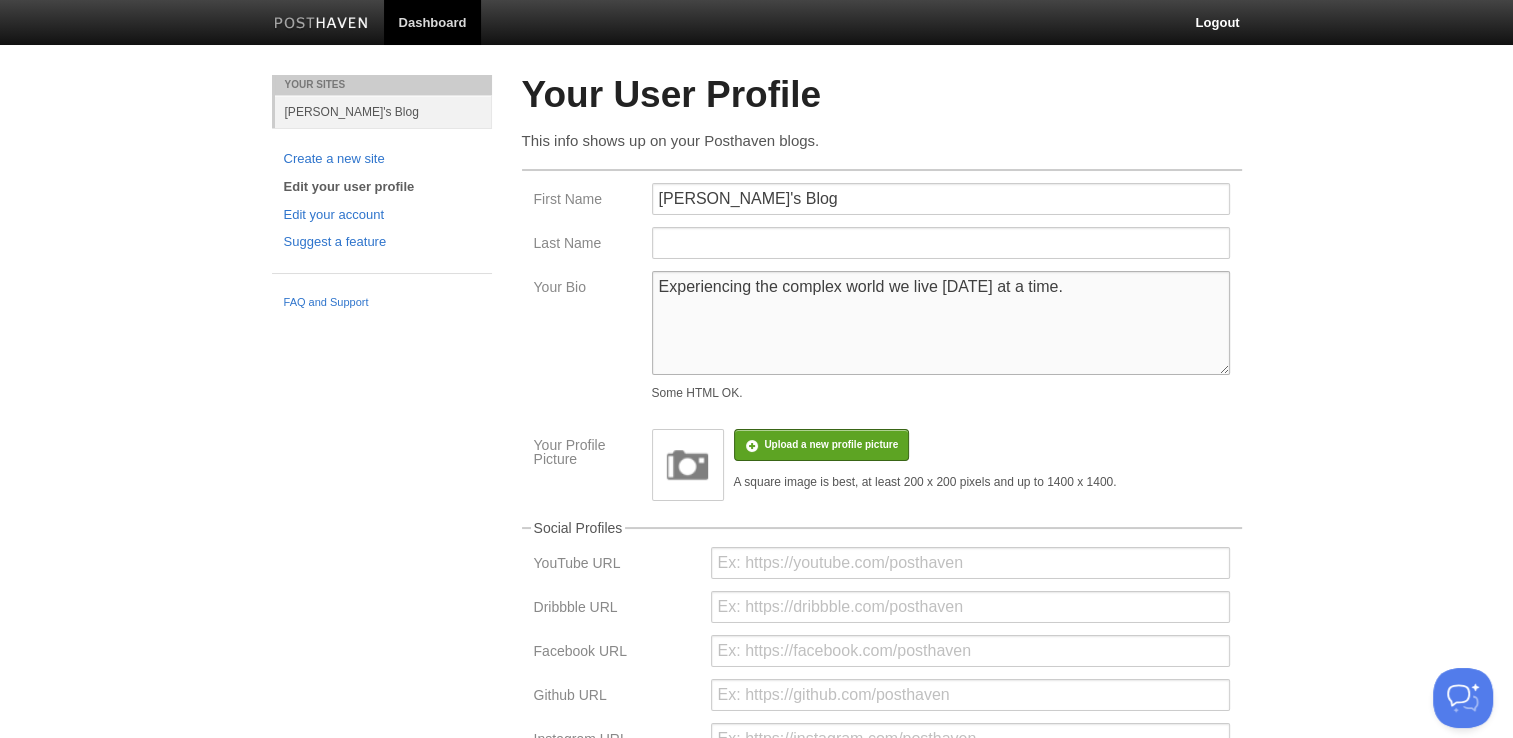 click on "Experiencing living in the complex world with complex beings one day at a time." at bounding box center (941, 323) 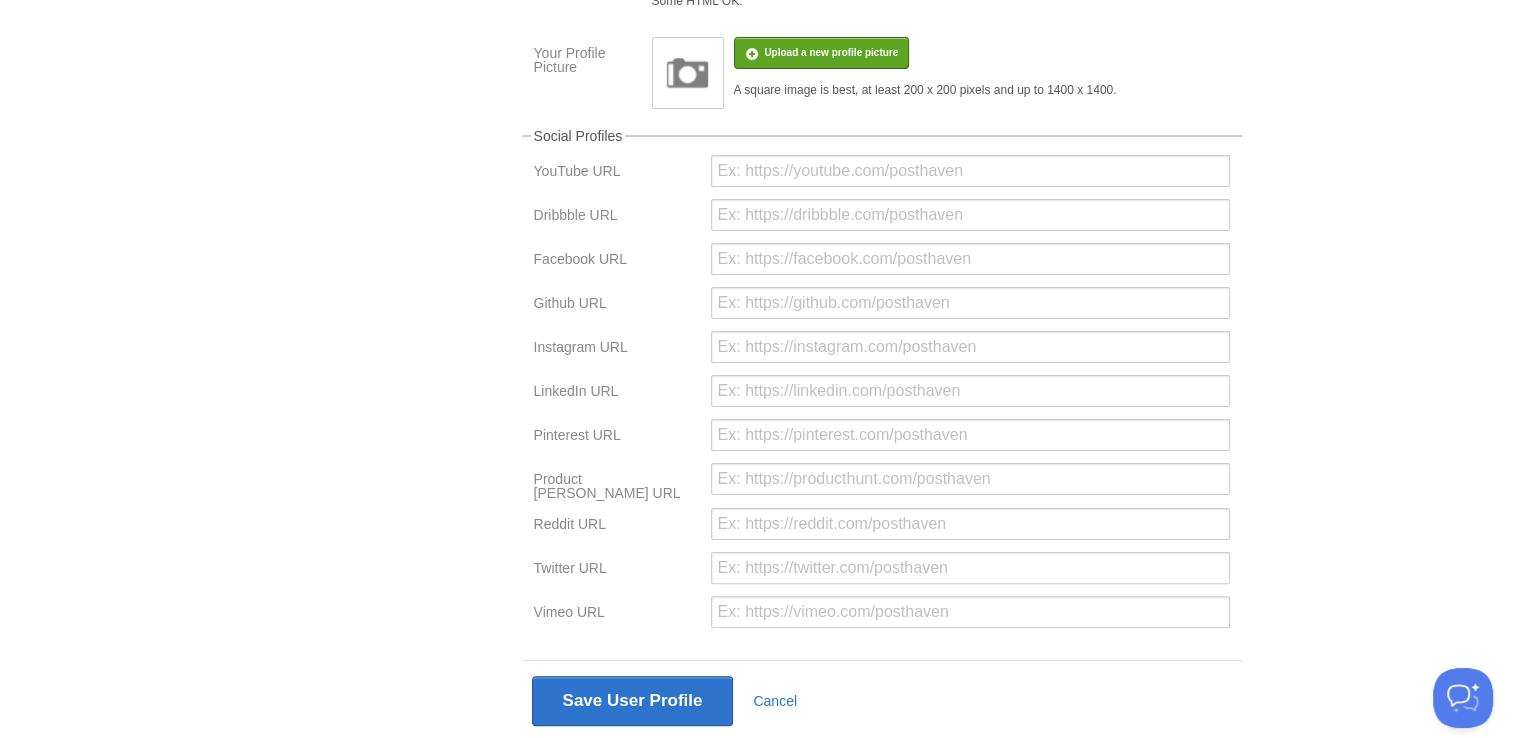 scroll, scrollTop: 453, scrollLeft: 0, axis: vertical 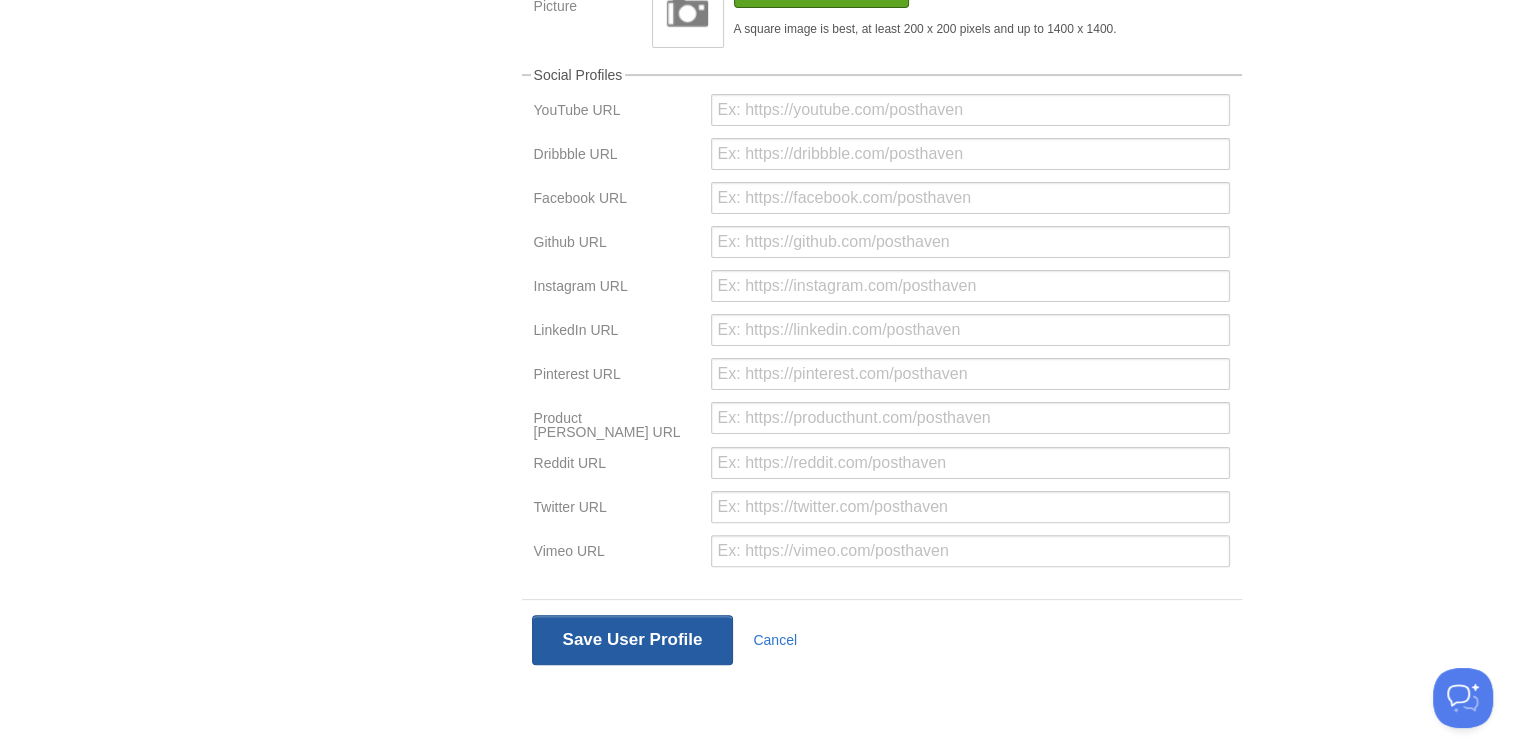 type on "Experiencing the complex world we live [DATE] at a time." 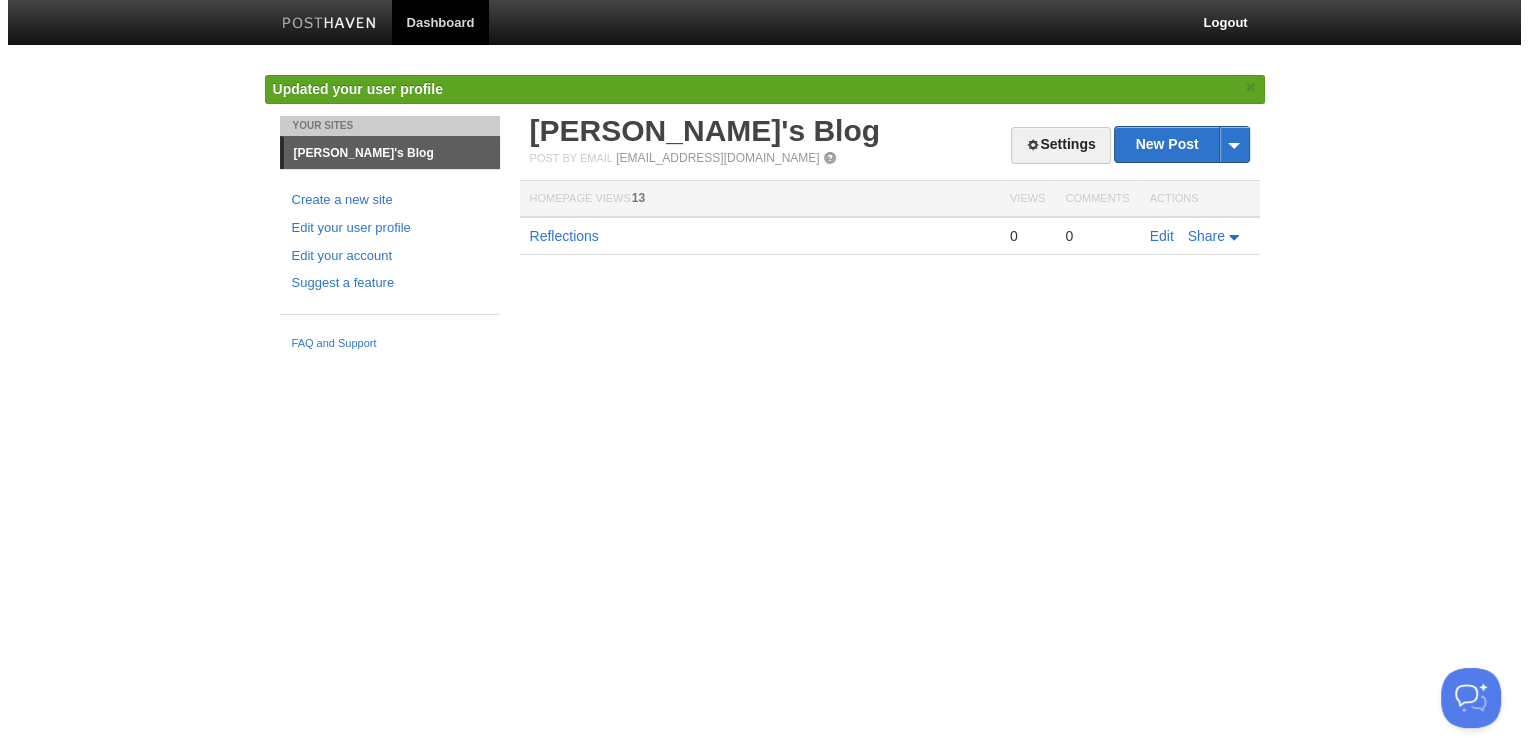 scroll, scrollTop: 0, scrollLeft: 0, axis: both 